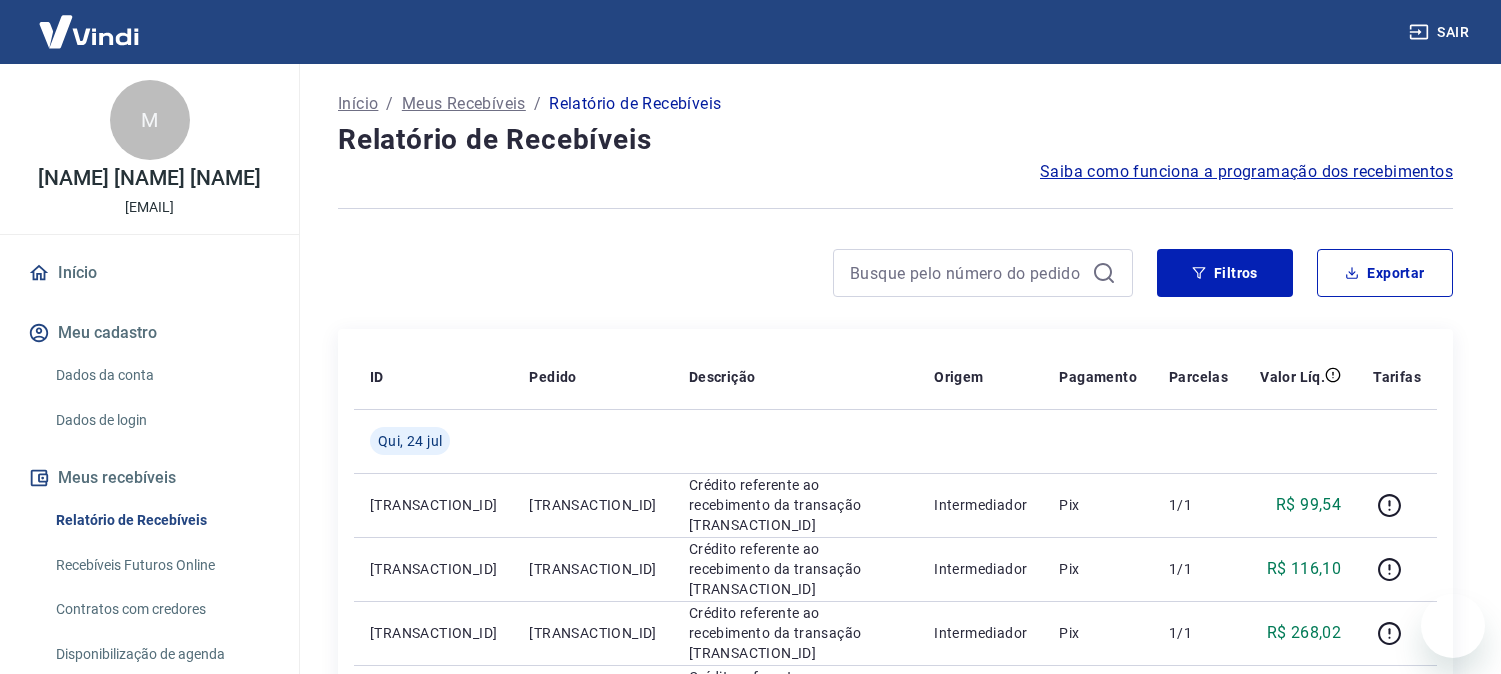 scroll, scrollTop: 0, scrollLeft: 0, axis: both 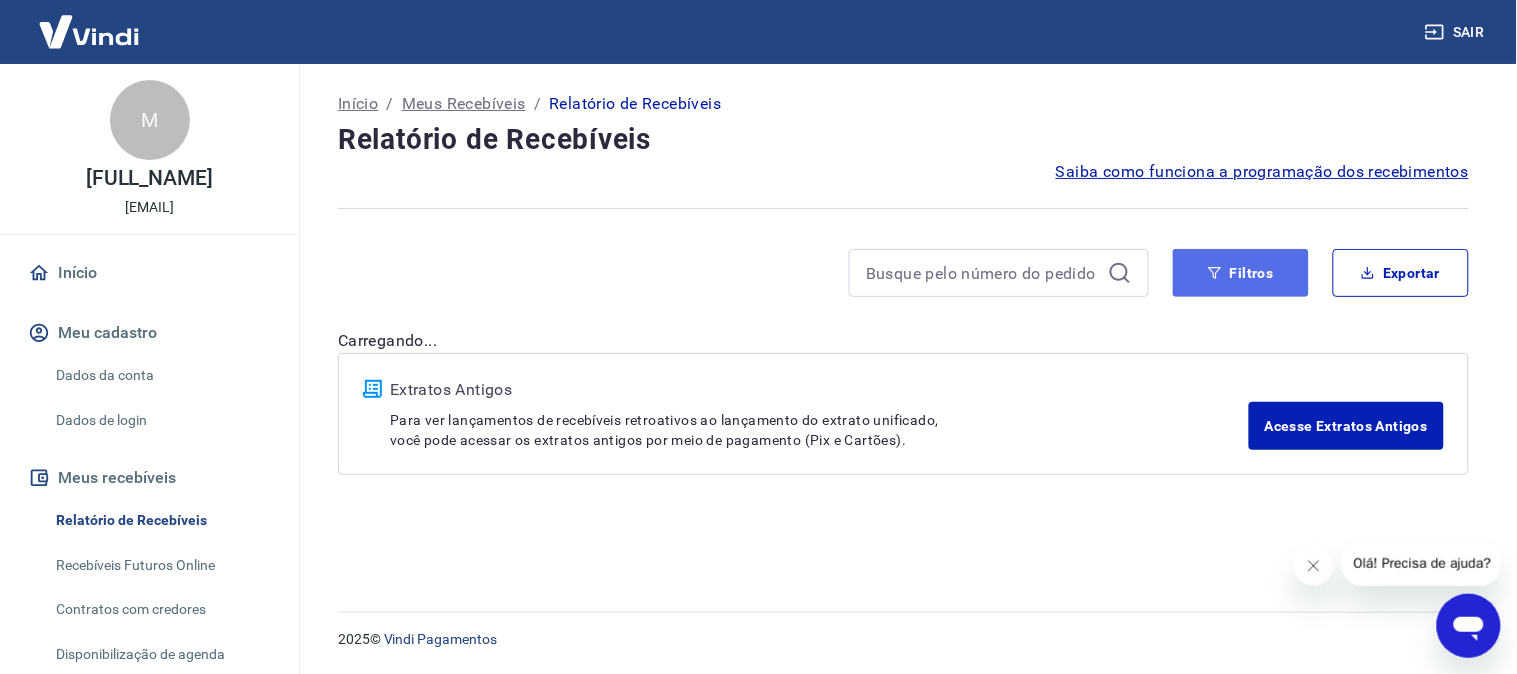 click on "Filtros" at bounding box center [1241, 273] 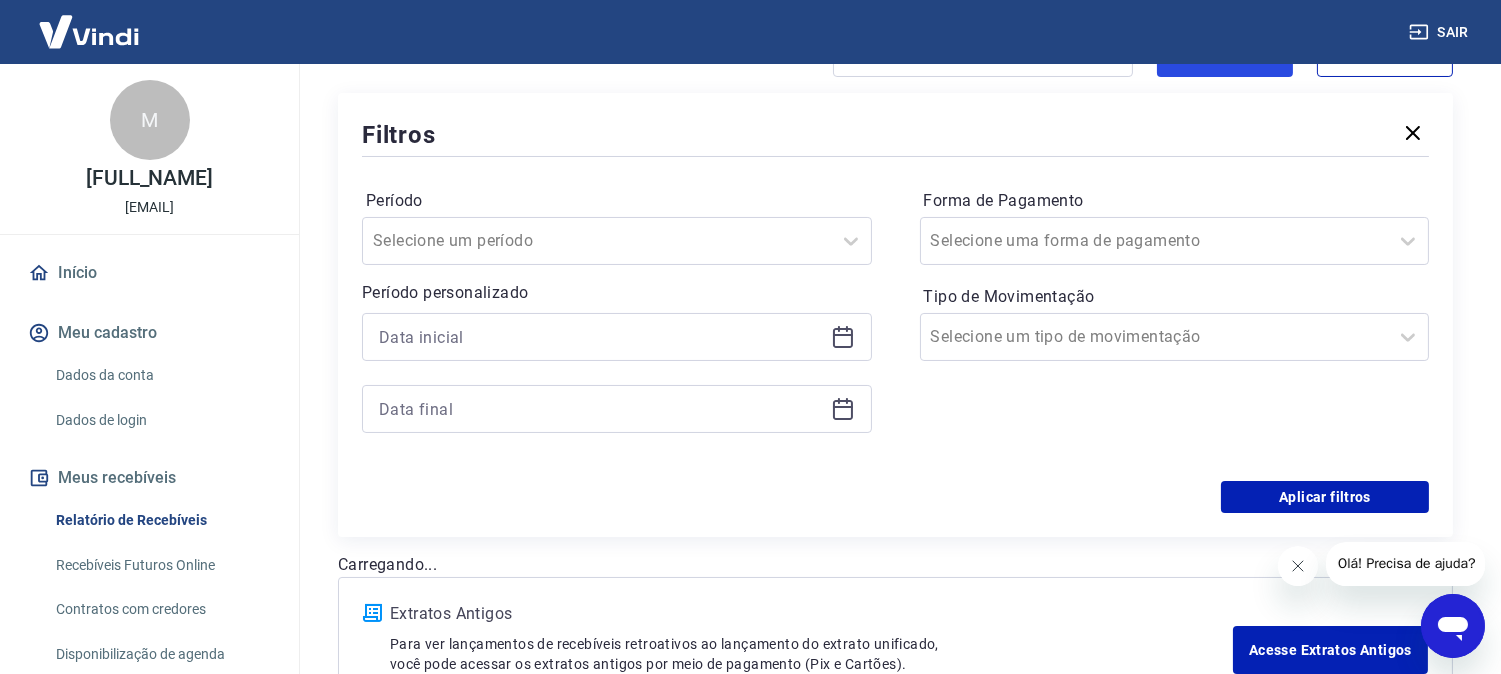 scroll, scrollTop: 222, scrollLeft: 0, axis: vertical 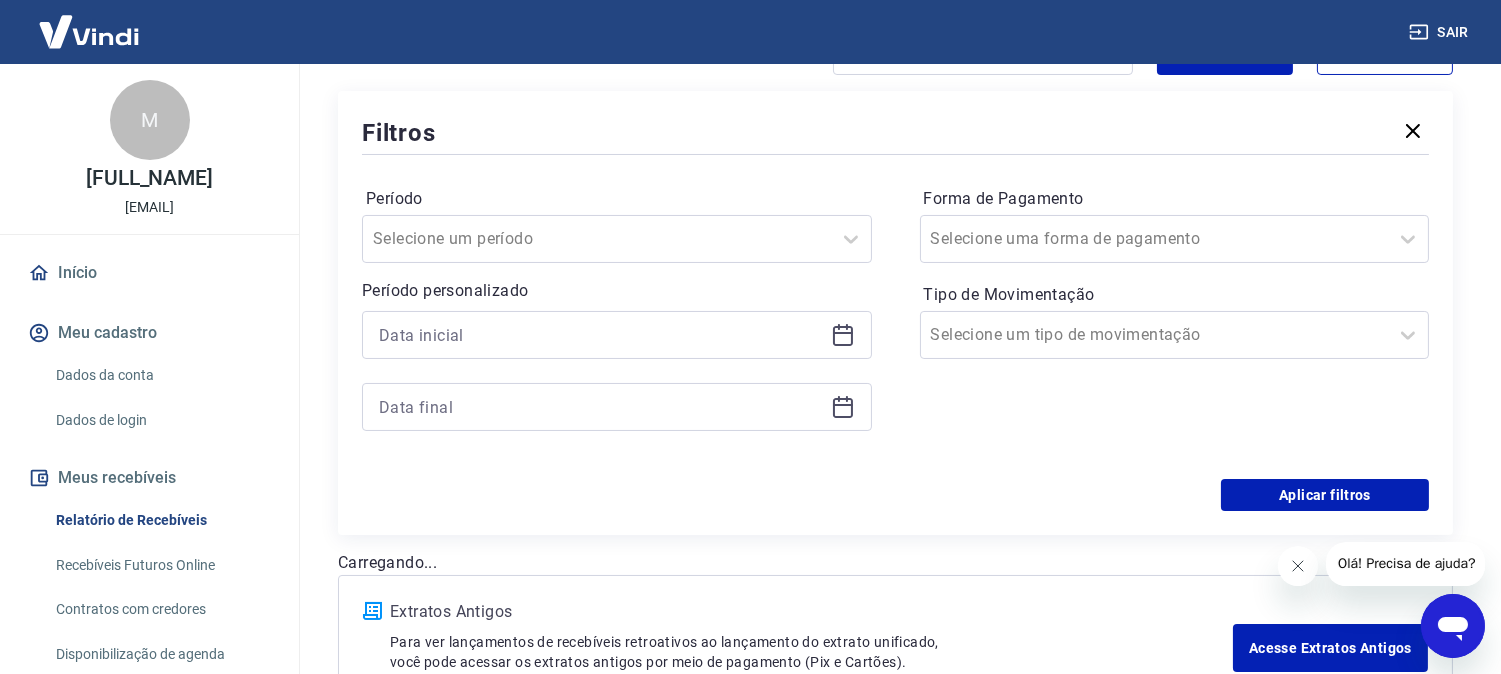 click 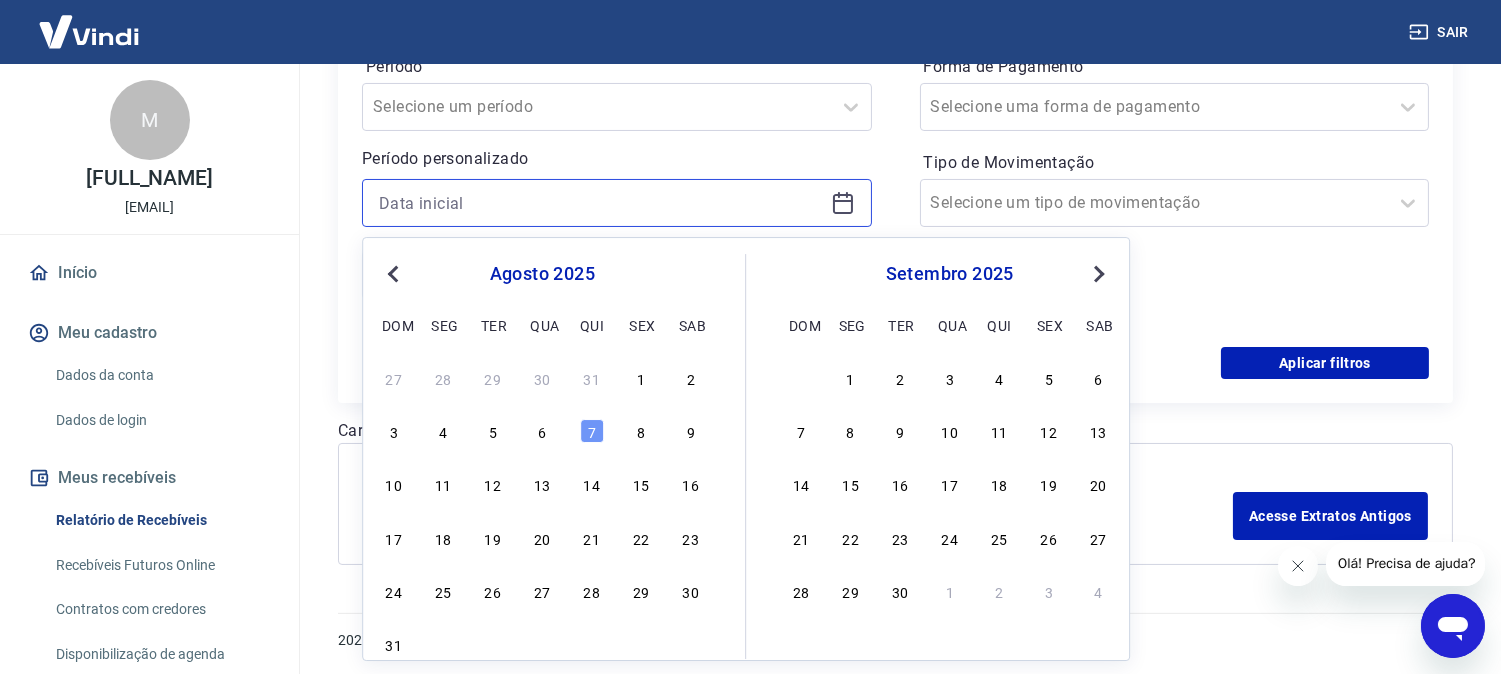 scroll, scrollTop: 355, scrollLeft: 0, axis: vertical 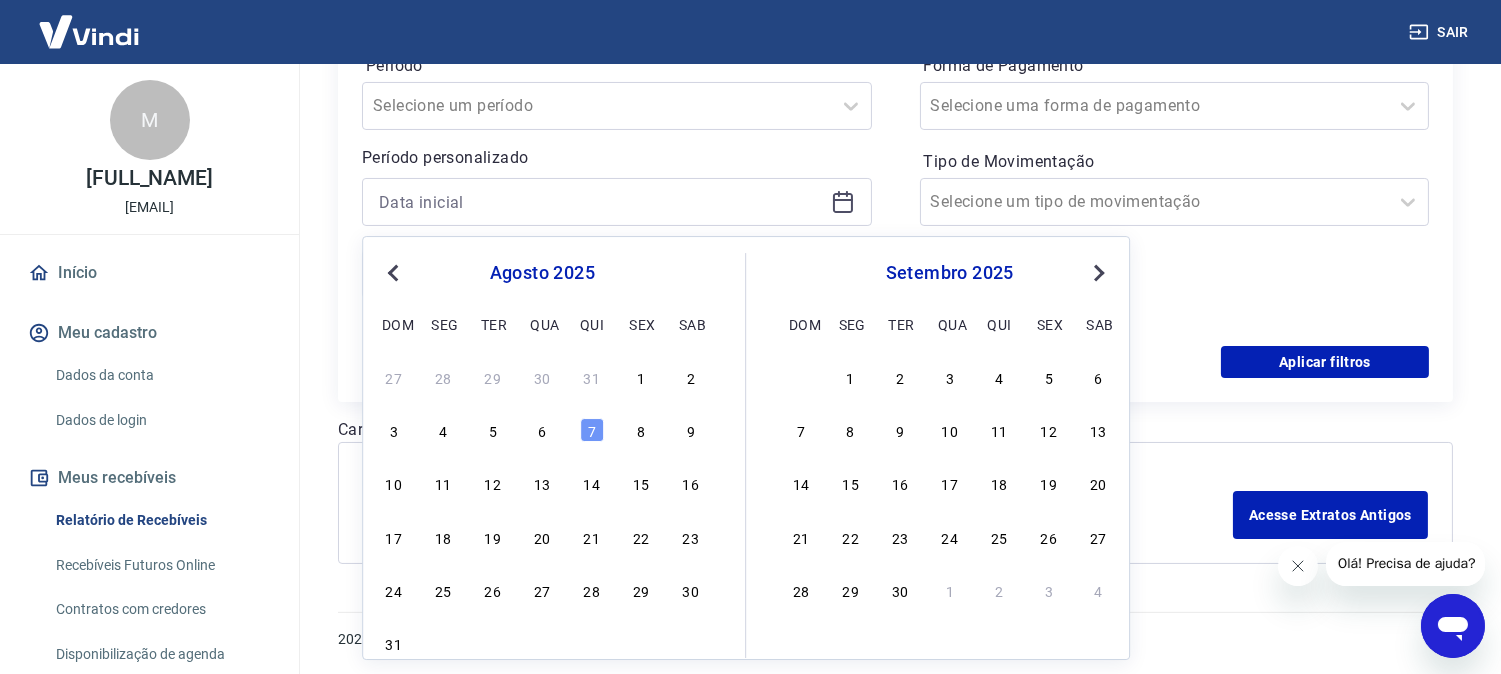 click on "Previous Month" at bounding box center (393, 273) 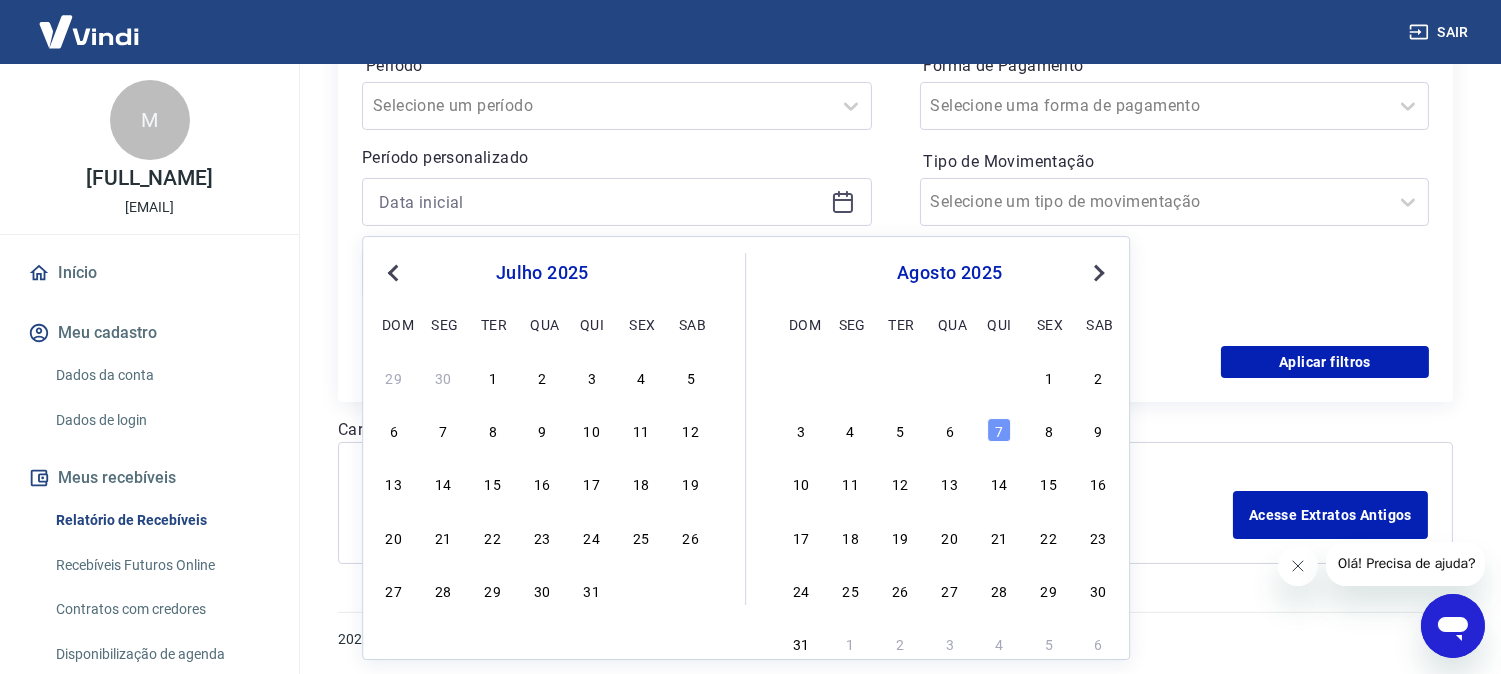 type 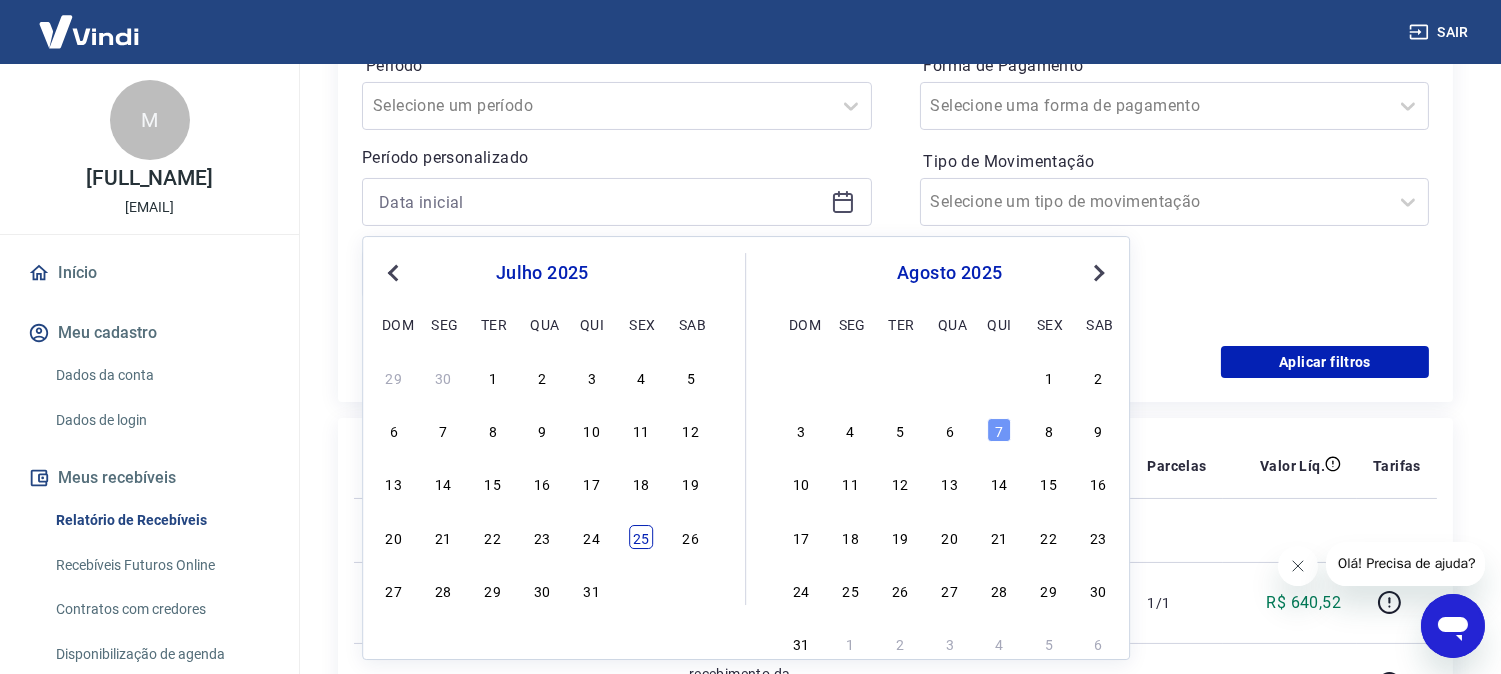 click on "25" at bounding box center [641, 537] 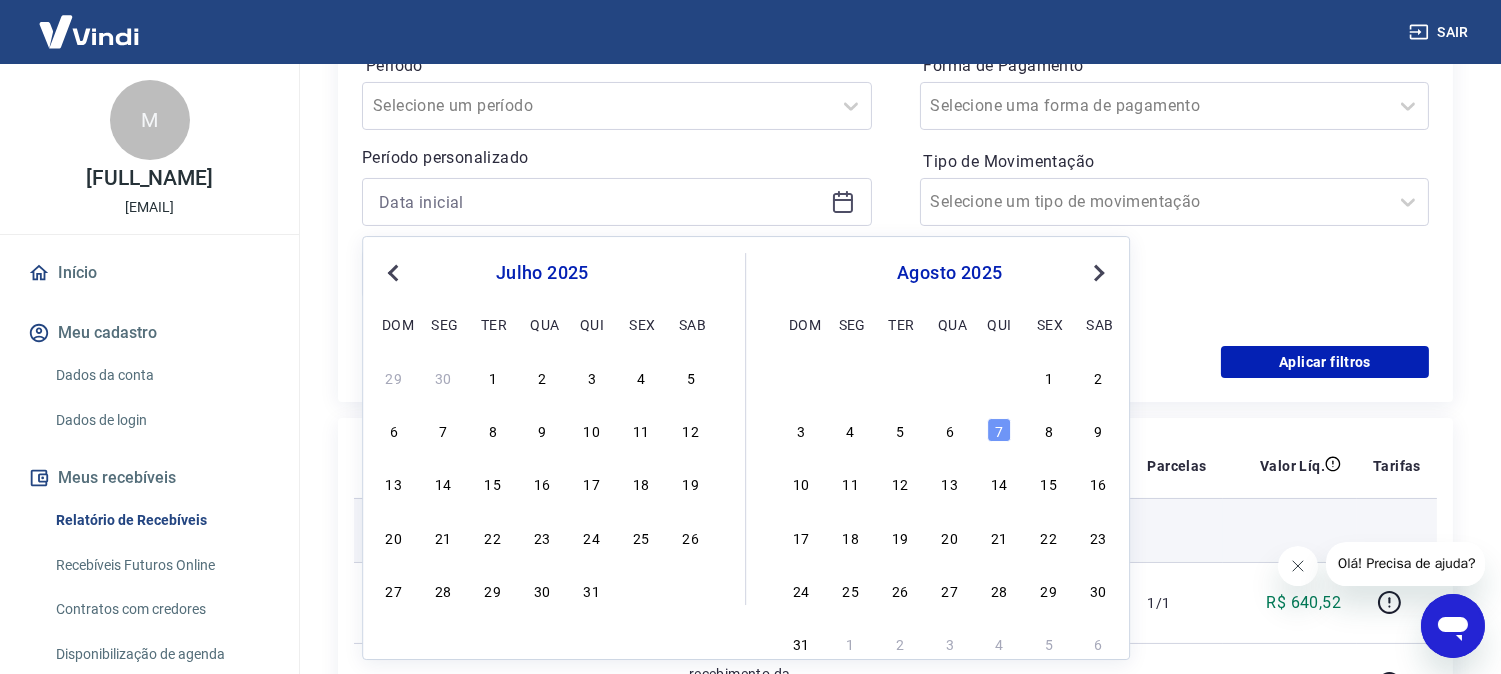 type on "25/07/2025" 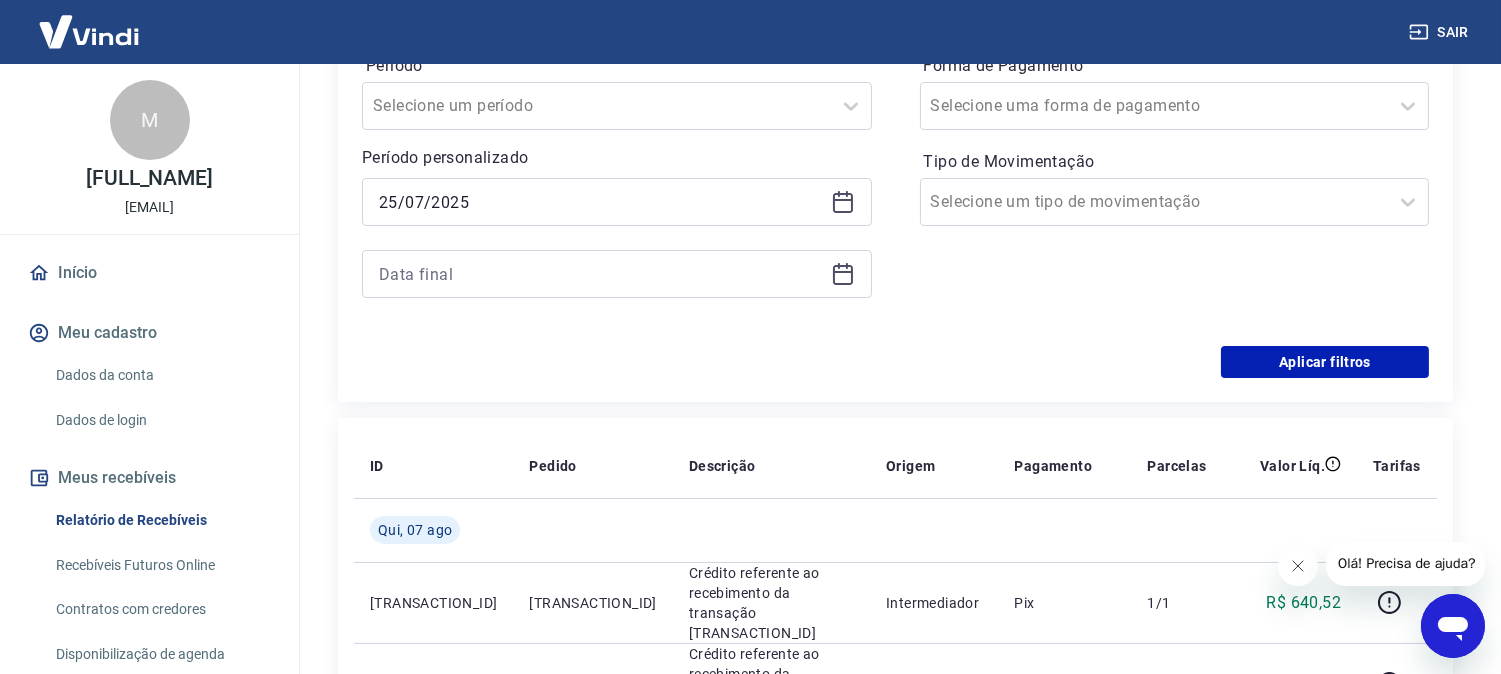click 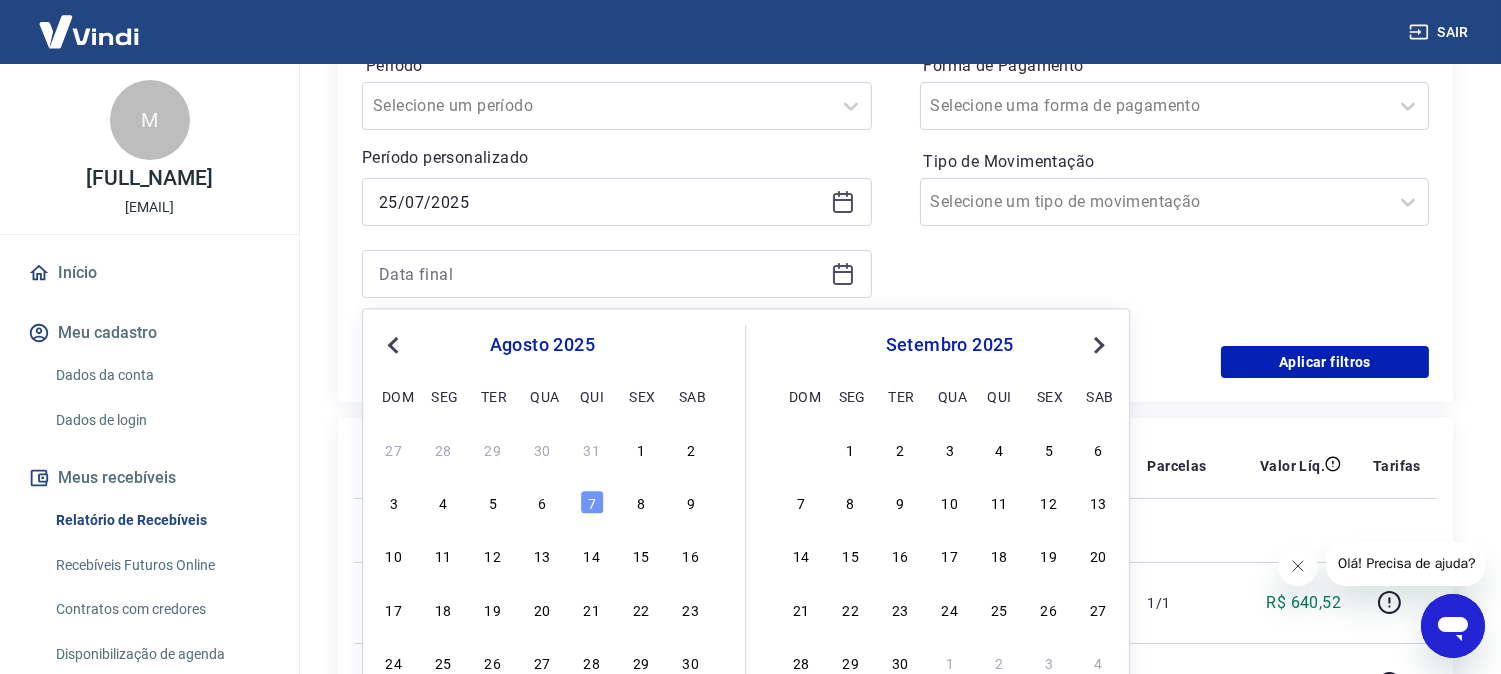 click on "Previous Month" at bounding box center (393, 345) 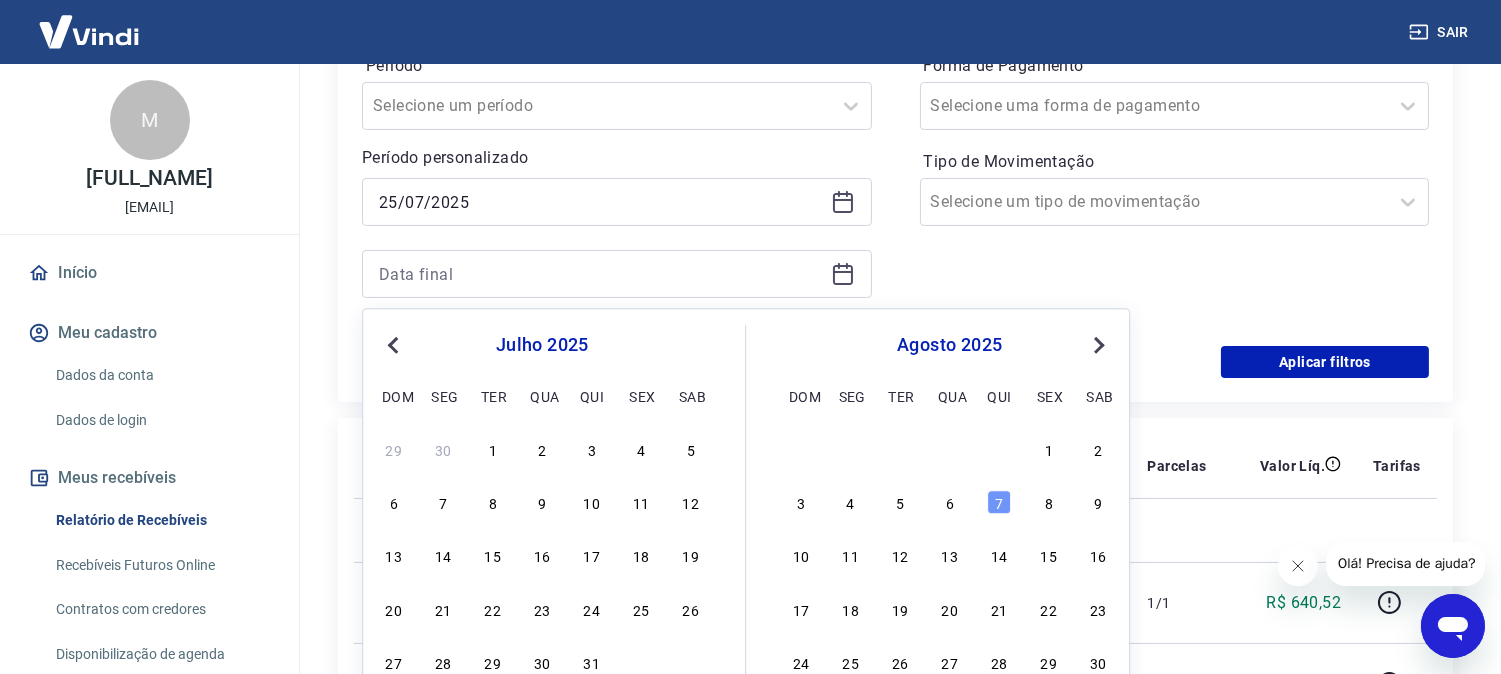 scroll, scrollTop: 466, scrollLeft: 0, axis: vertical 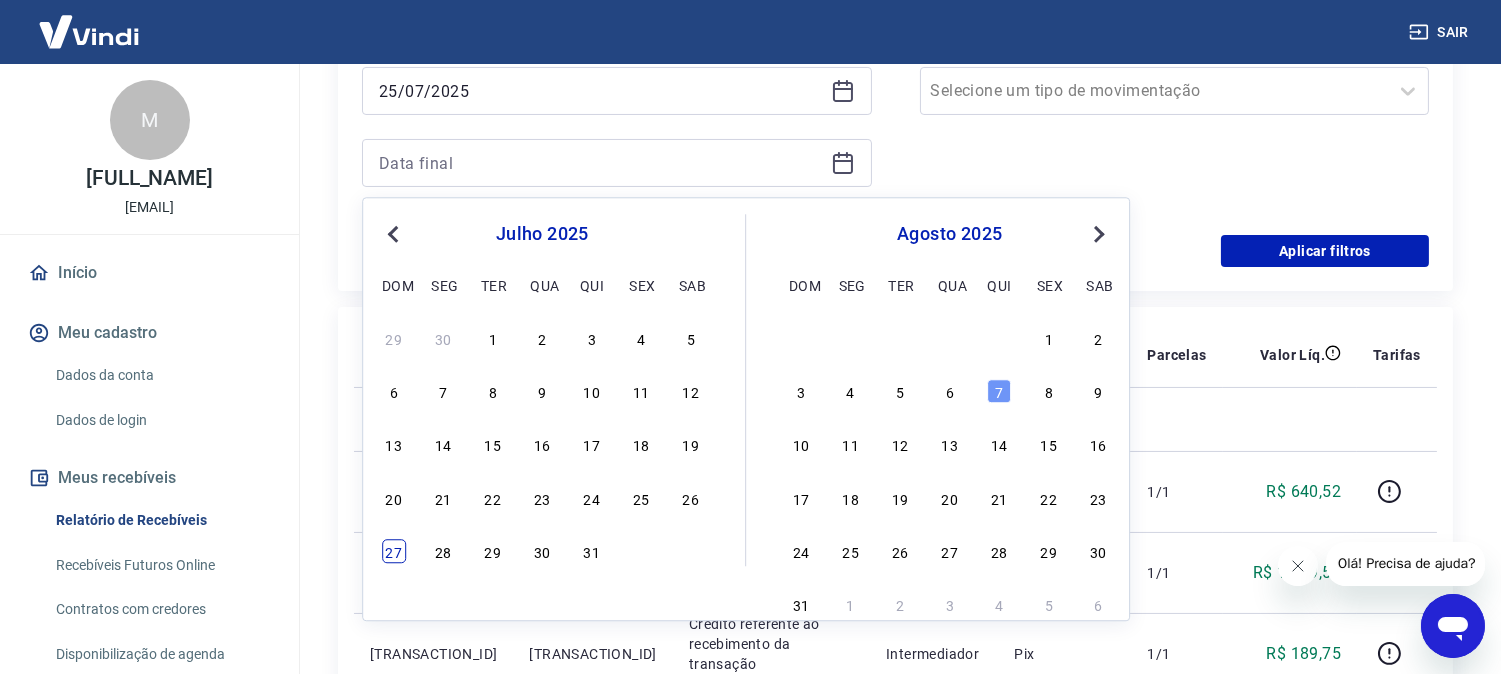 click on "27" at bounding box center (394, 551) 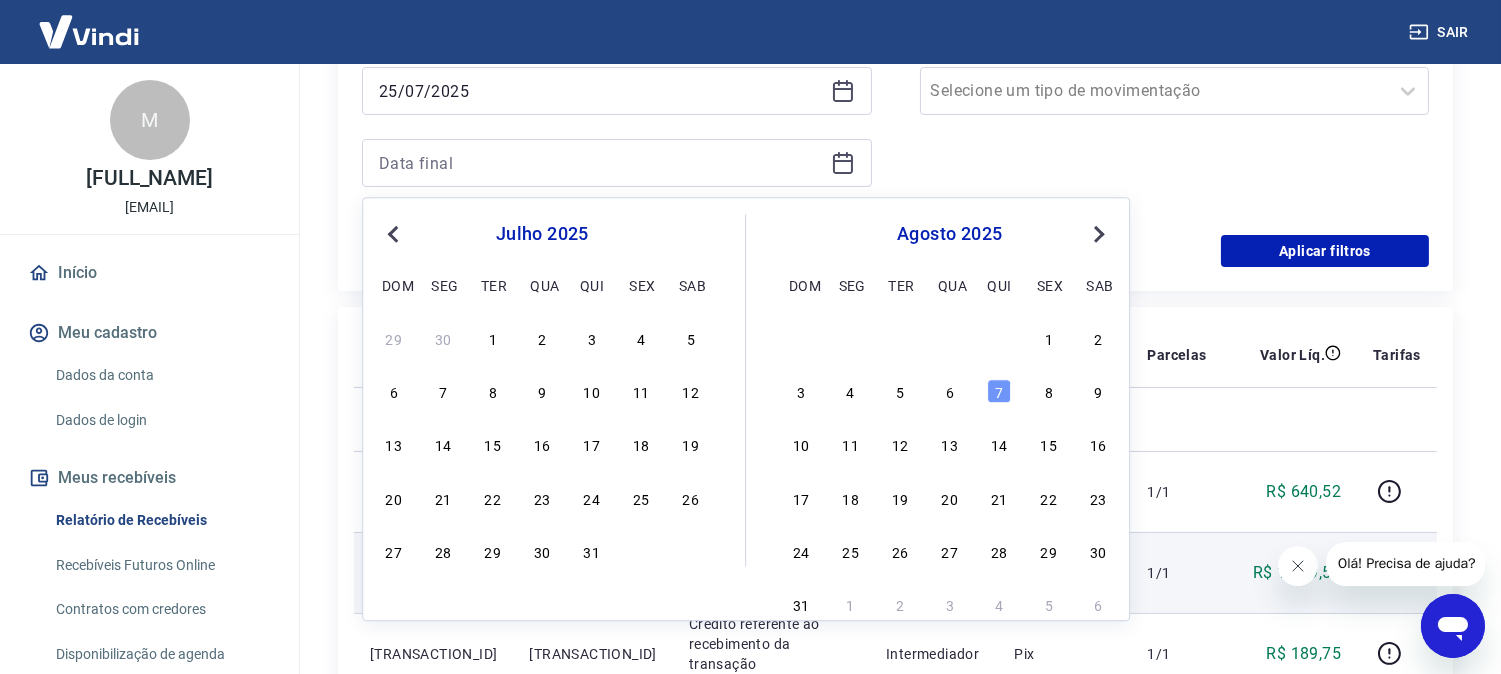 type on "27/07/2025" 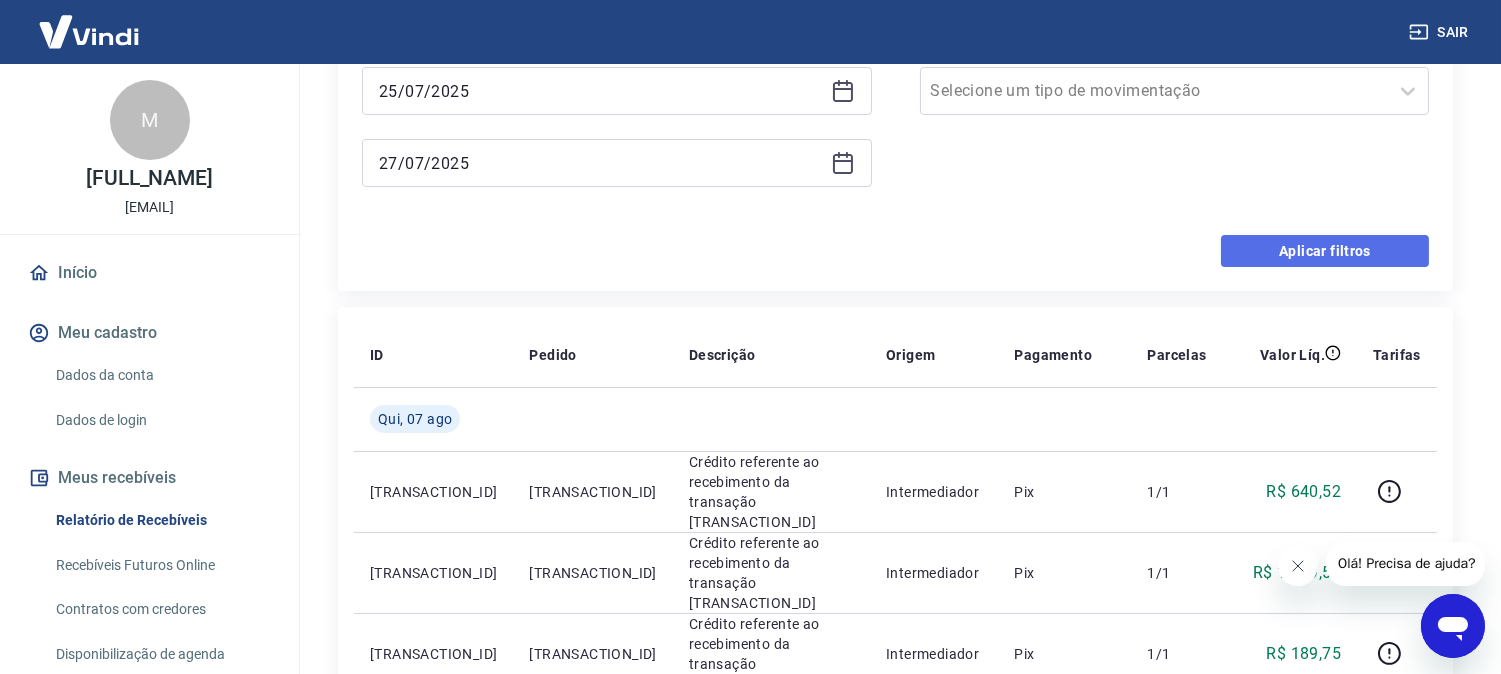 click on "Aplicar filtros" at bounding box center (1325, 251) 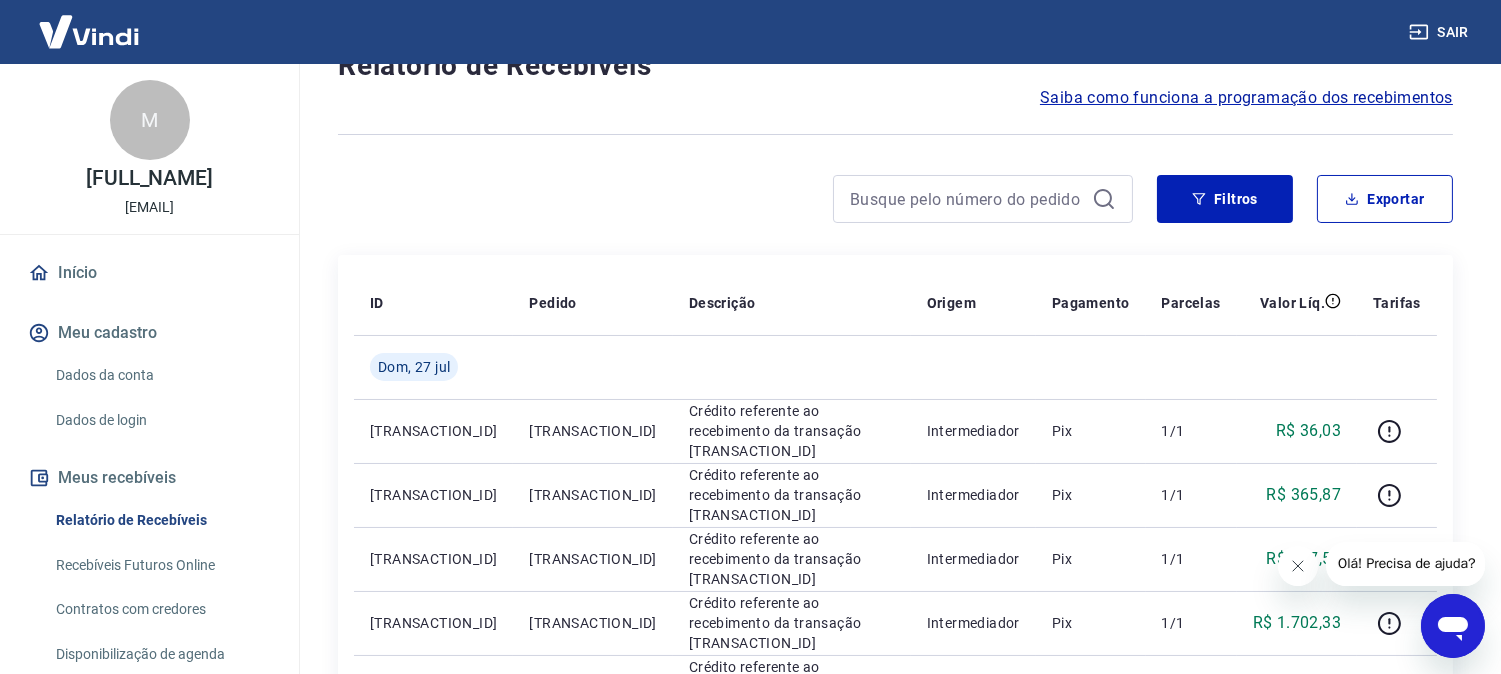 scroll, scrollTop: 0, scrollLeft: 0, axis: both 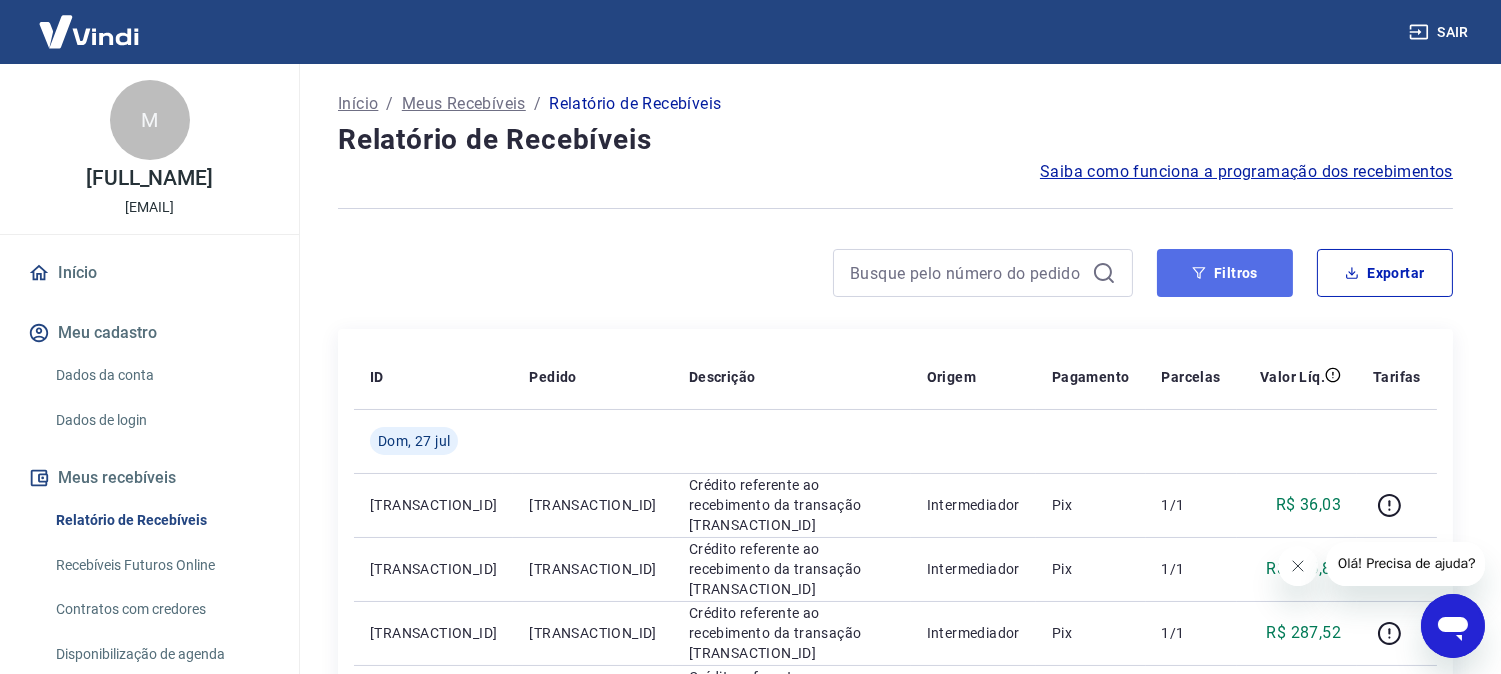 click on "Filtros" at bounding box center (1225, 273) 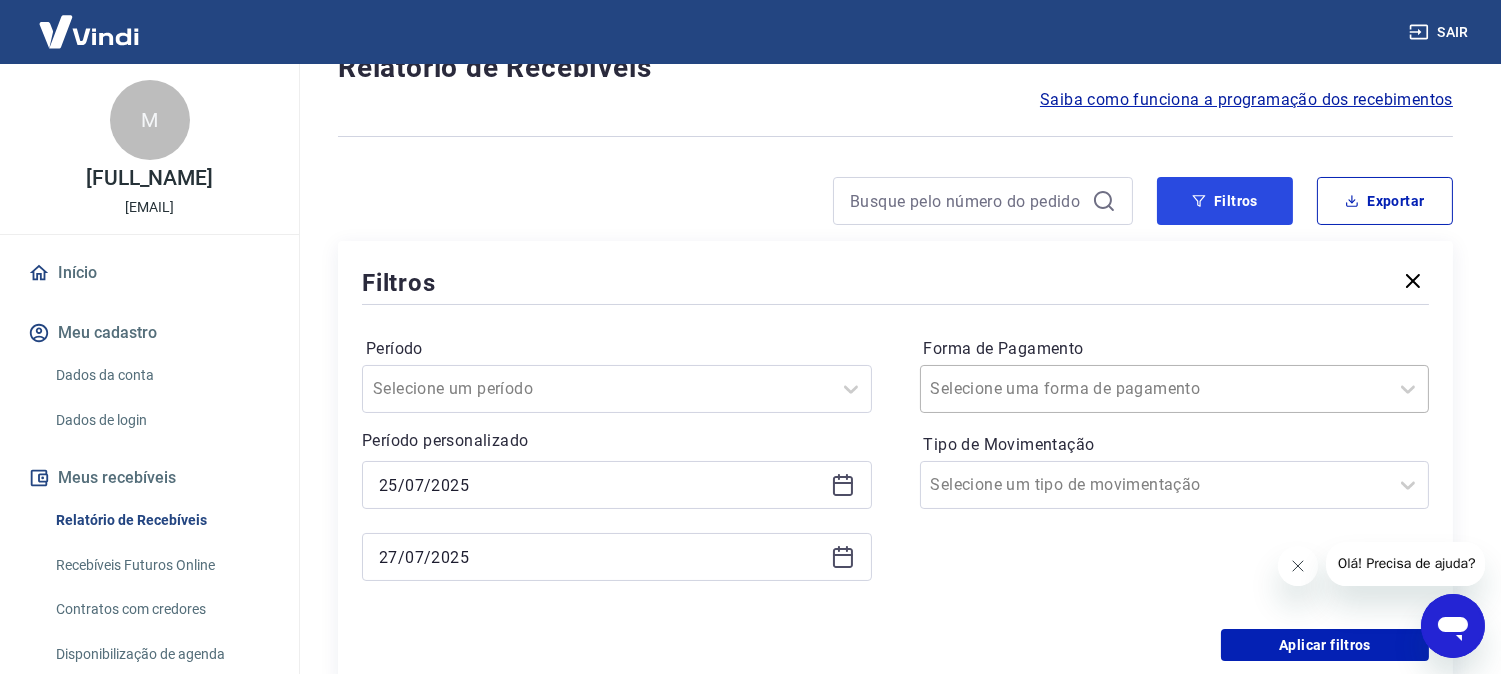 scroll, scrollTop: 111, scrollLeft: 0, axis: vertical 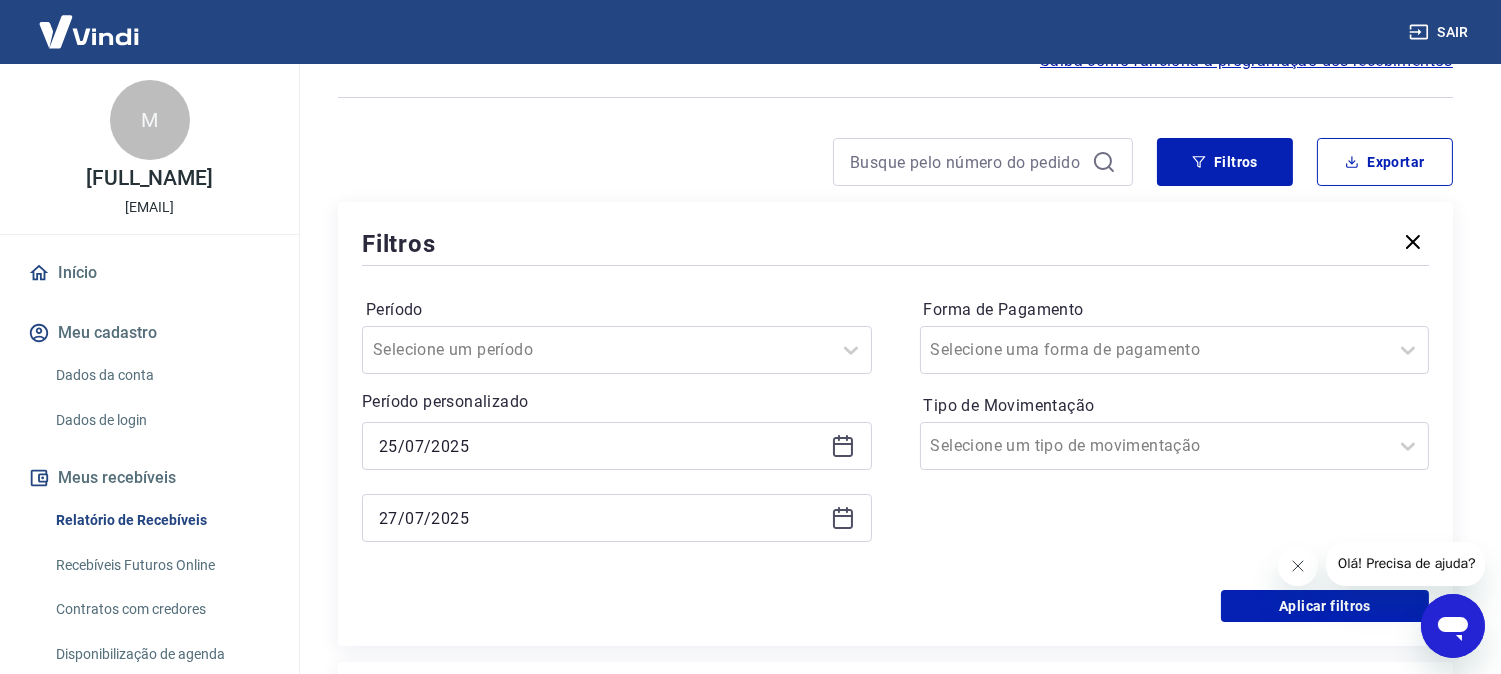click 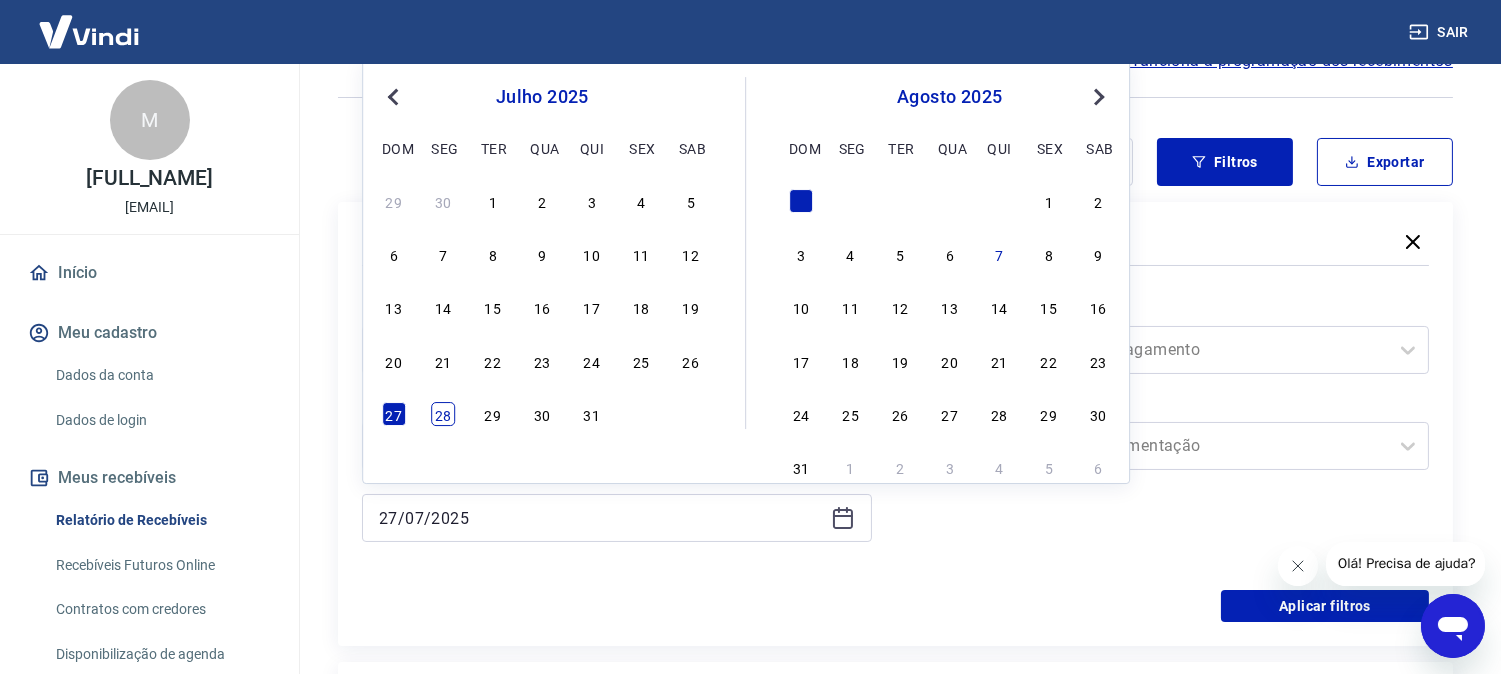 click on "28" at bounding box center (443, 414) 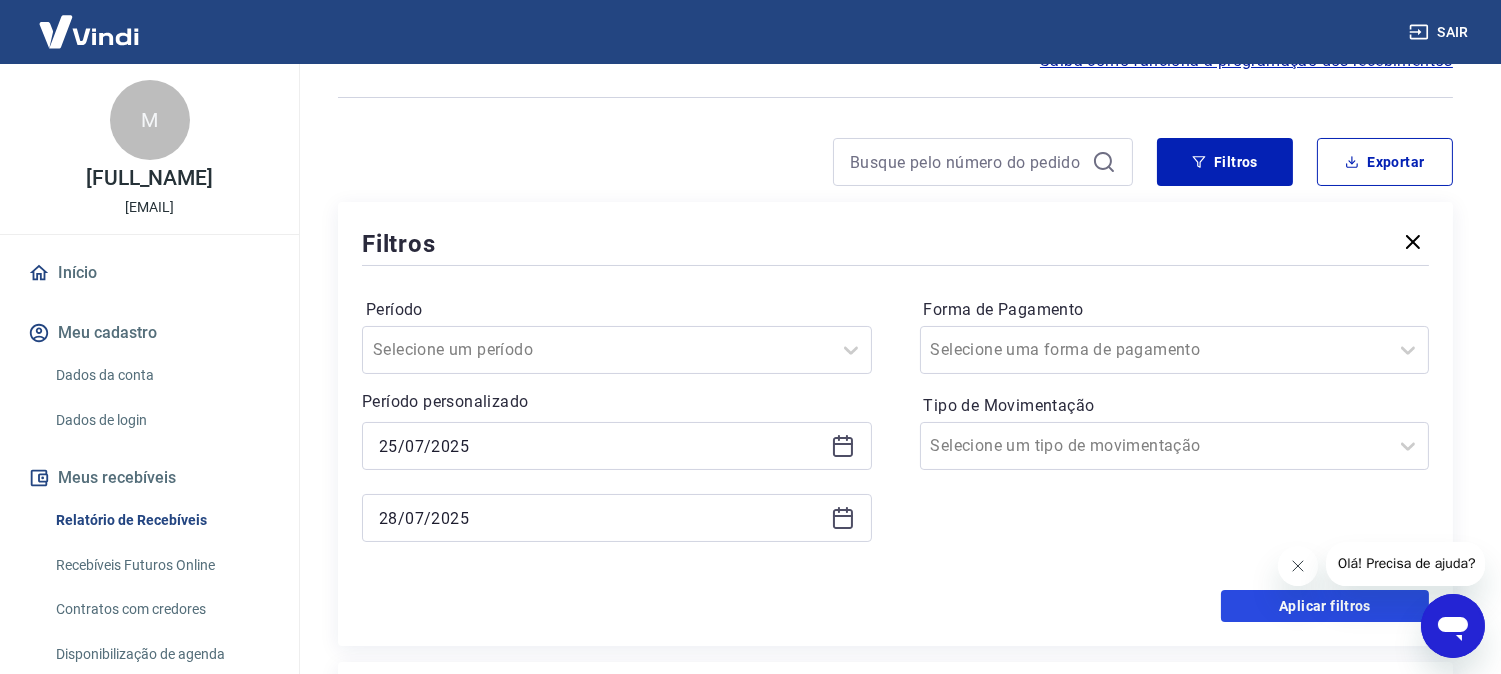 click on "Aplicar filtros" at bounding box center [1325, 606] 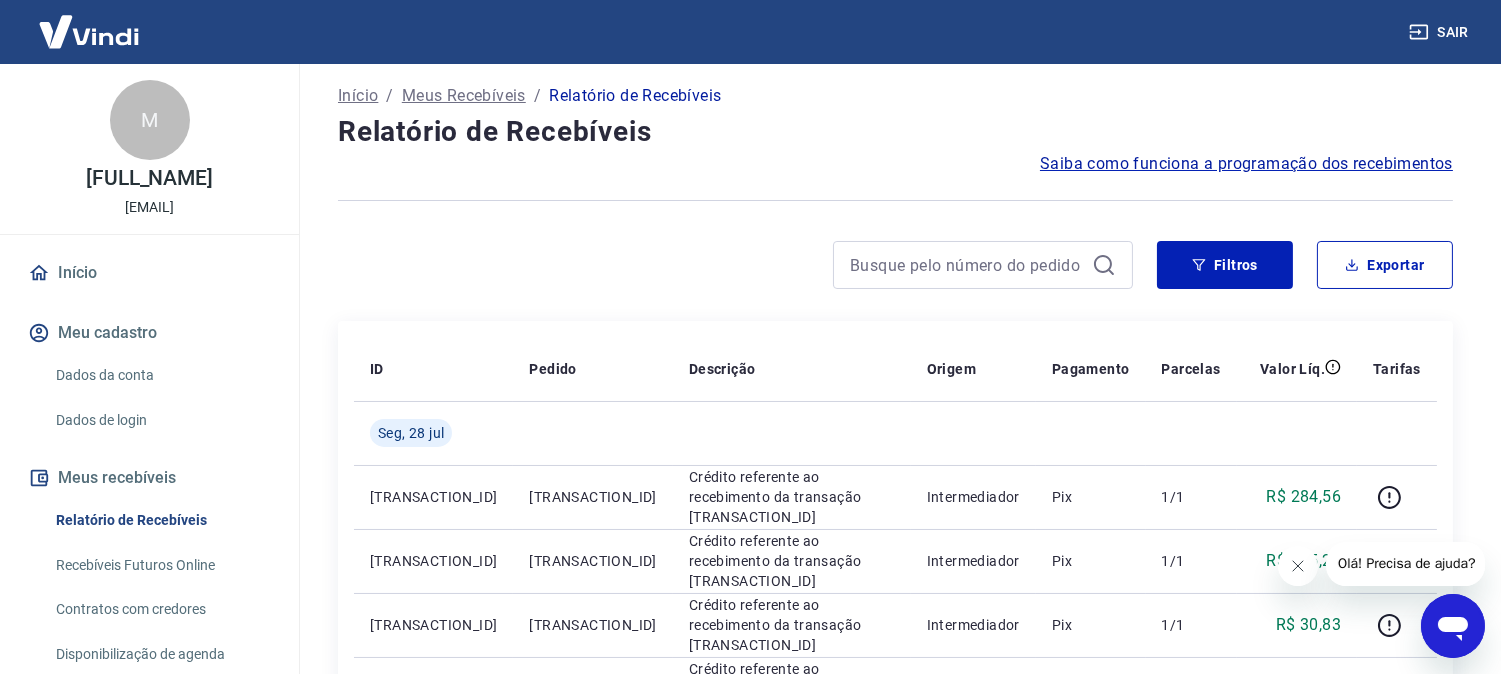 scroll, scrollTop: 0, scrollLeft: 0, axis: both 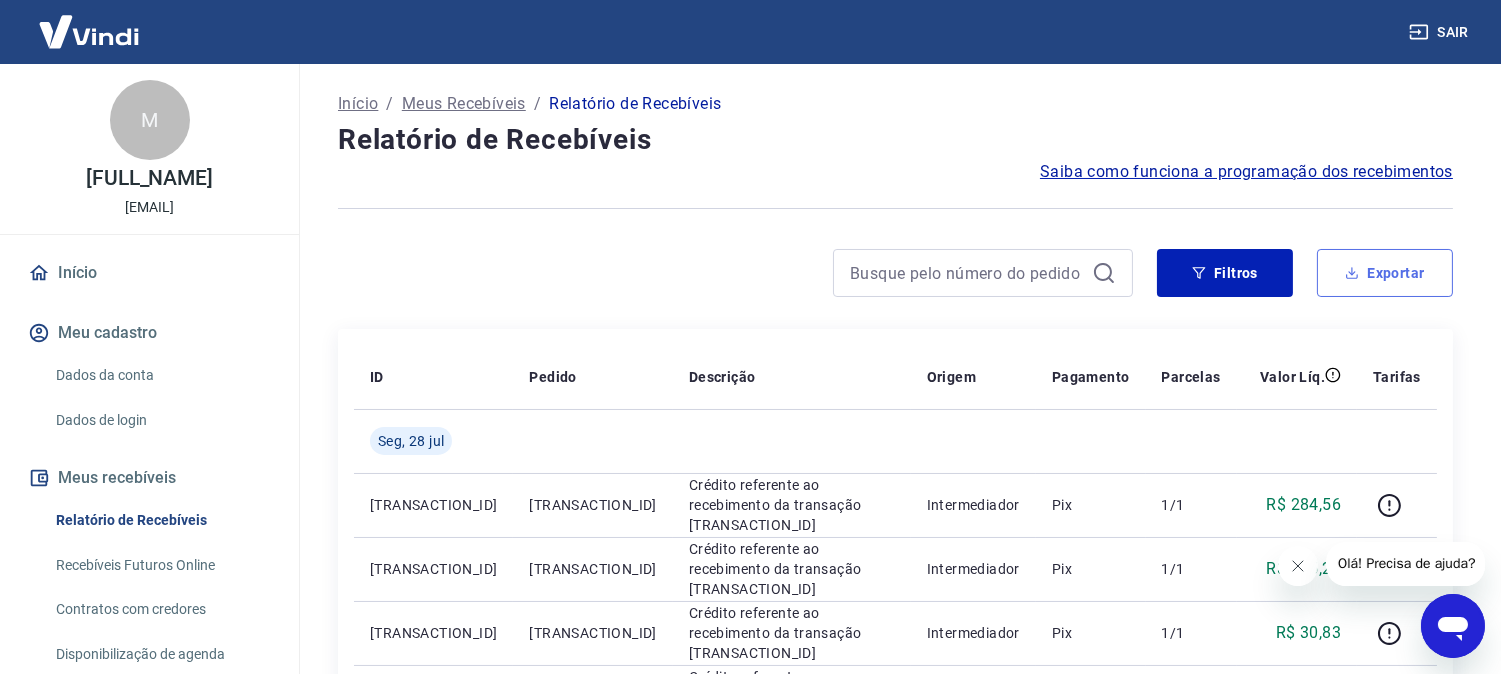 click on "Exportar" at bounding box center (1385, 273) 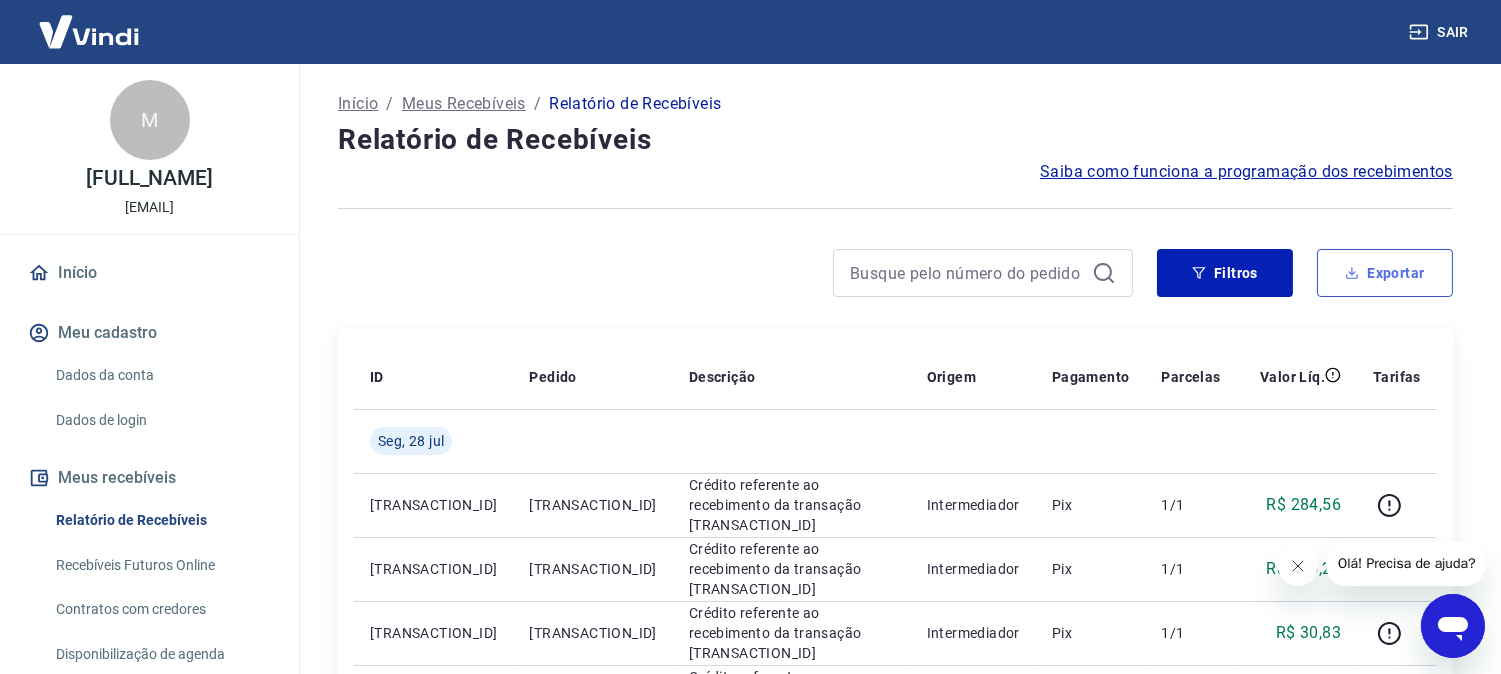 type on "25/07/2025" 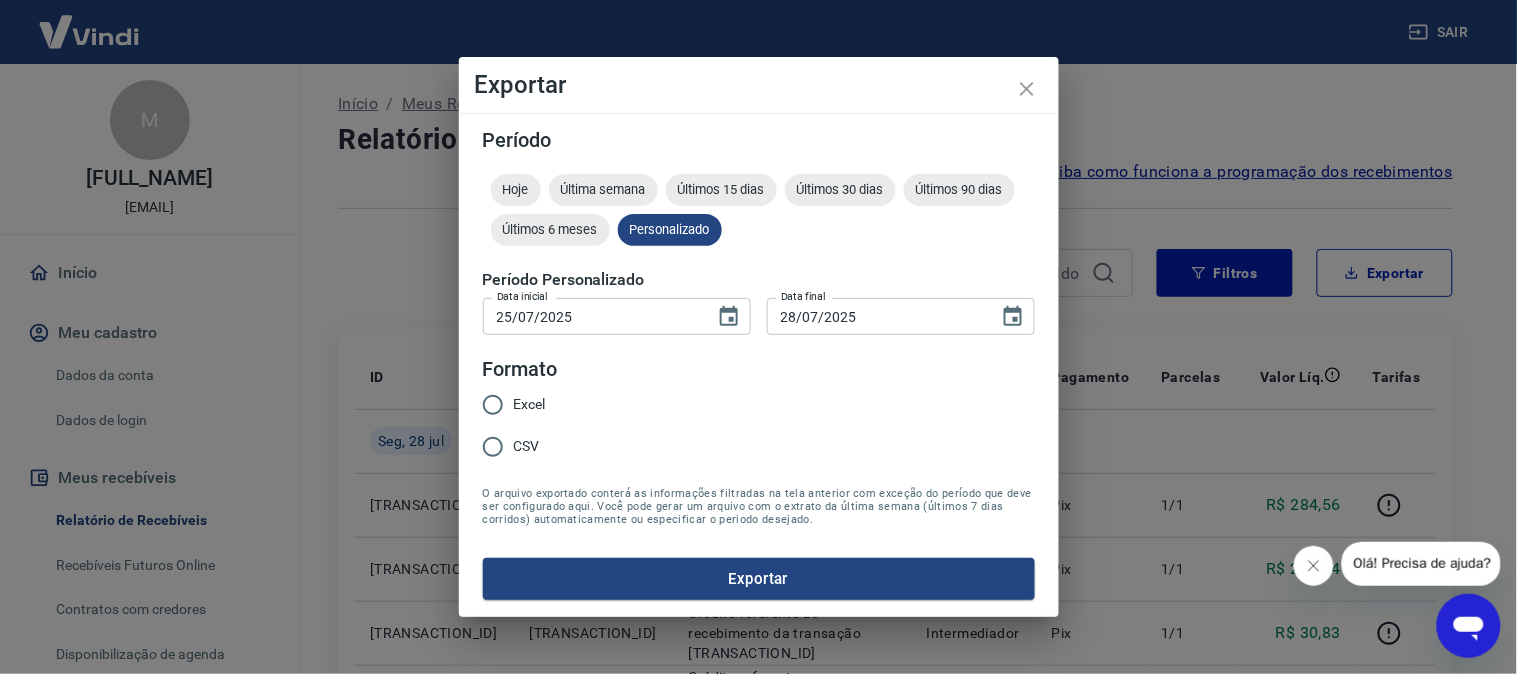 click on "Excel" at bounding box center [530, 404] 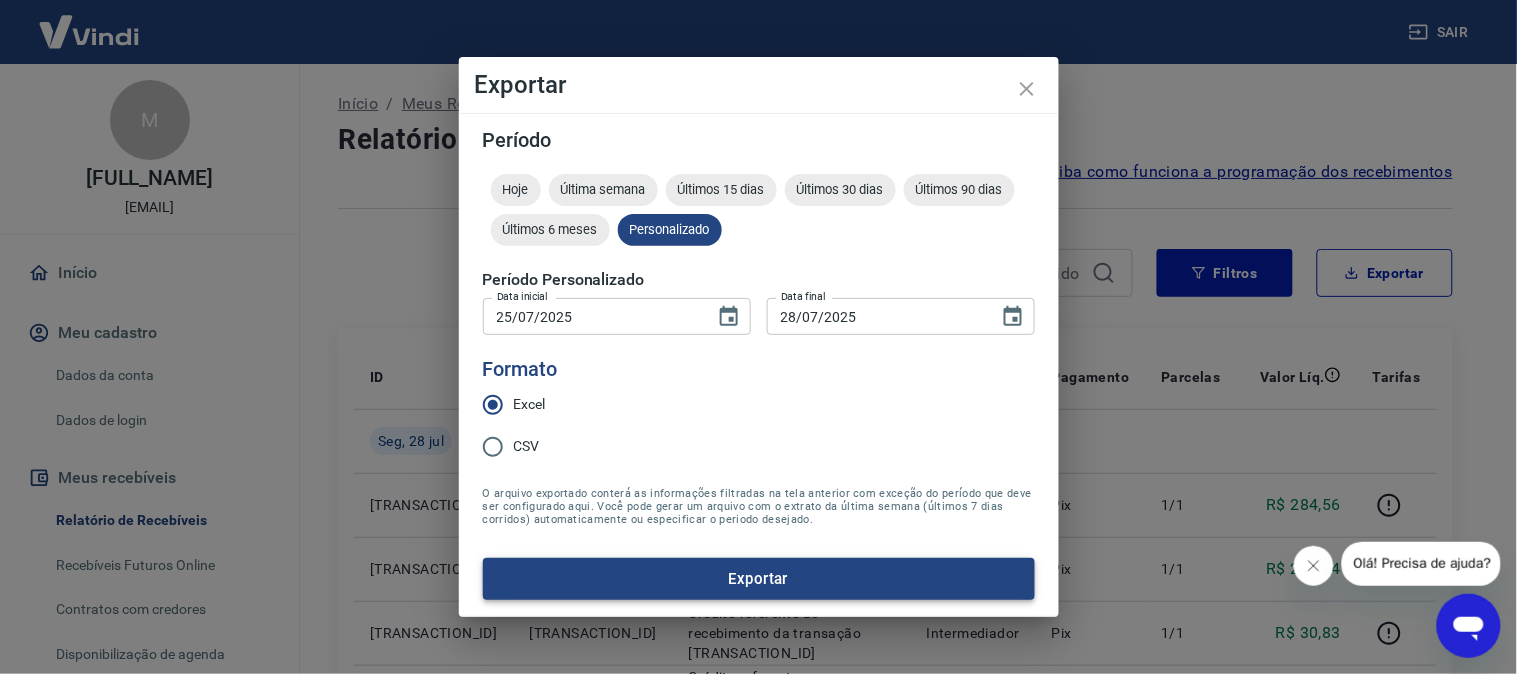 click on "Exportar" at bounding box center [759, 579] 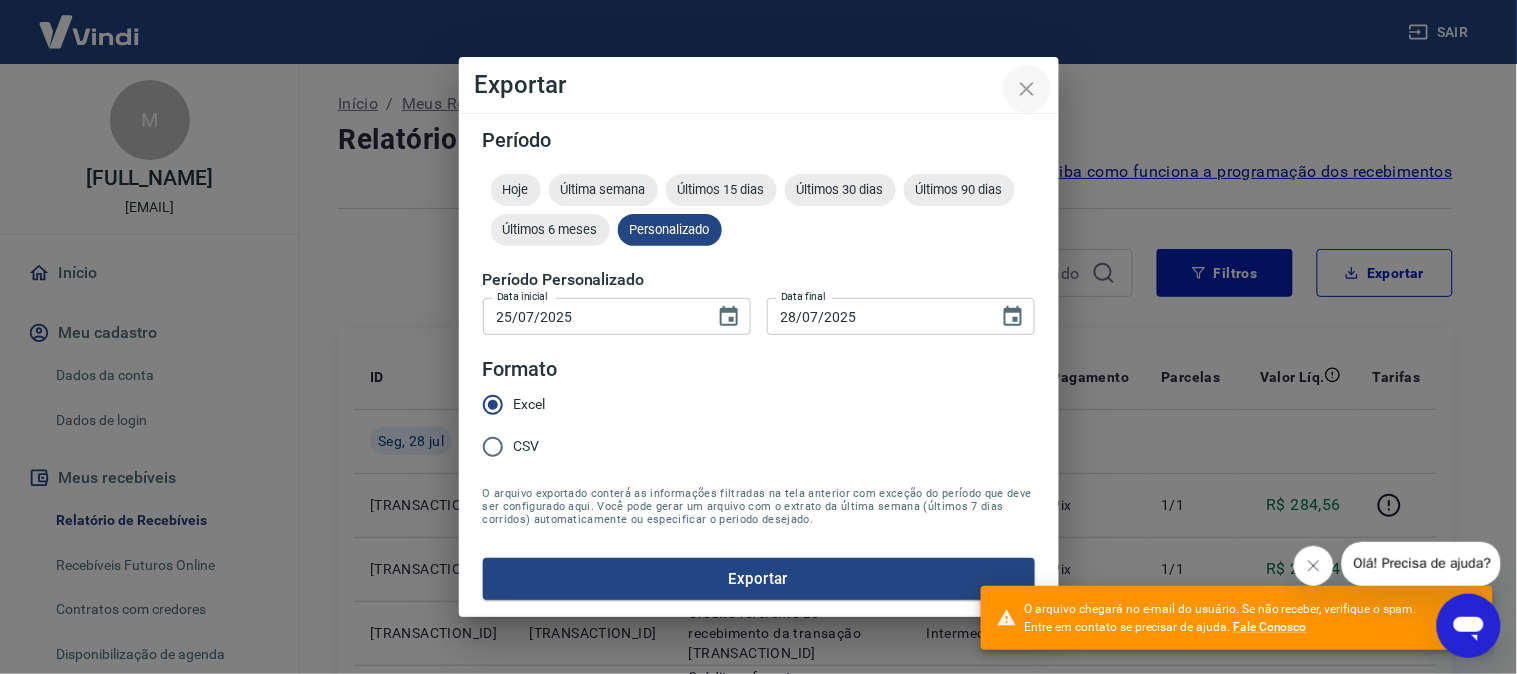 click 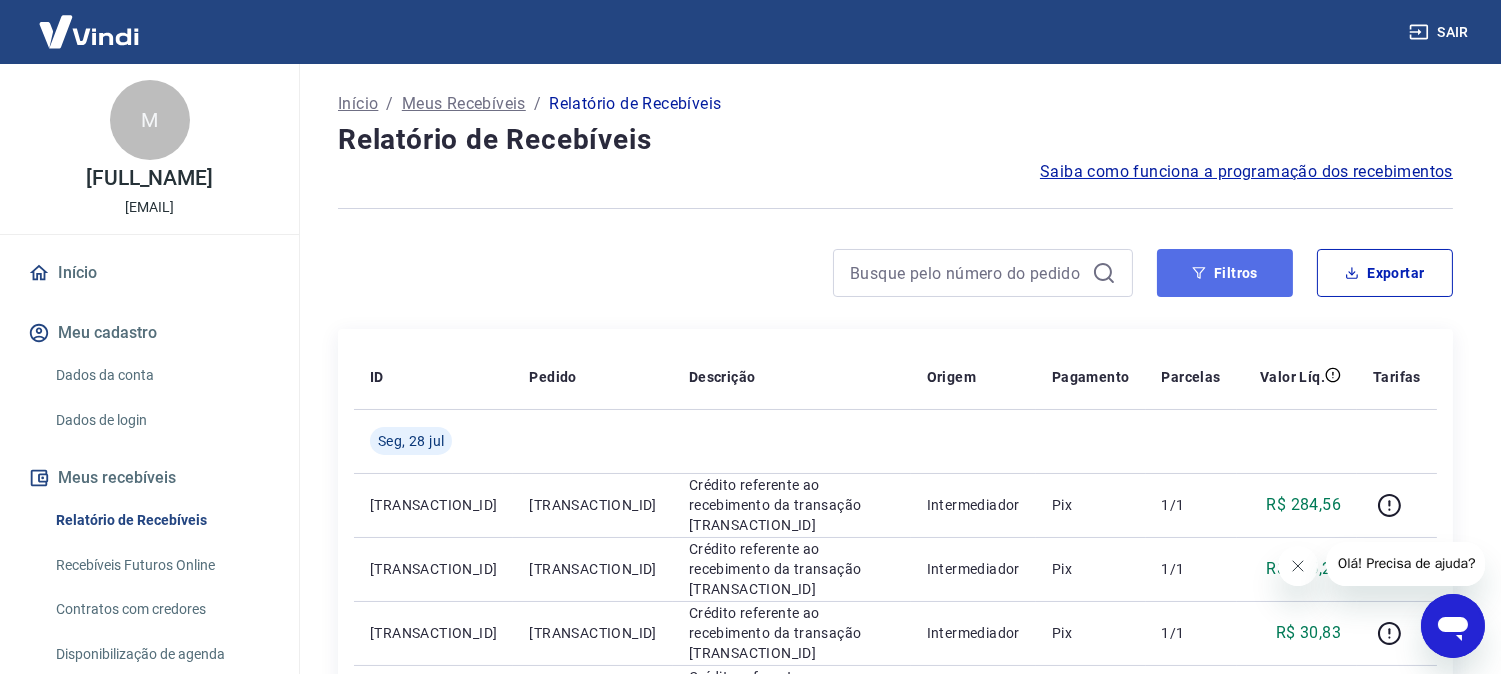 click on "Filtros" at bounding box center [1225, 273] 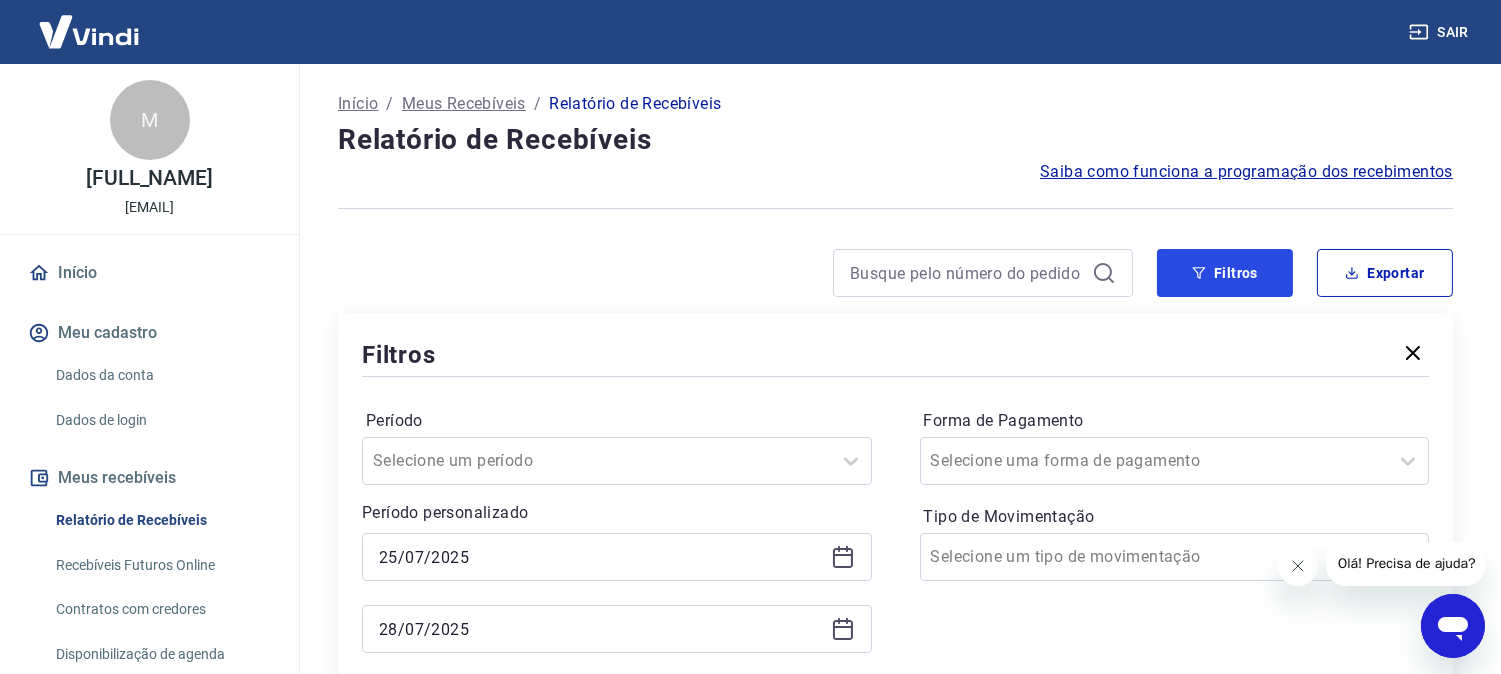 scroll, scrollTop: 222, scrollLeft: 0, axis: vertical 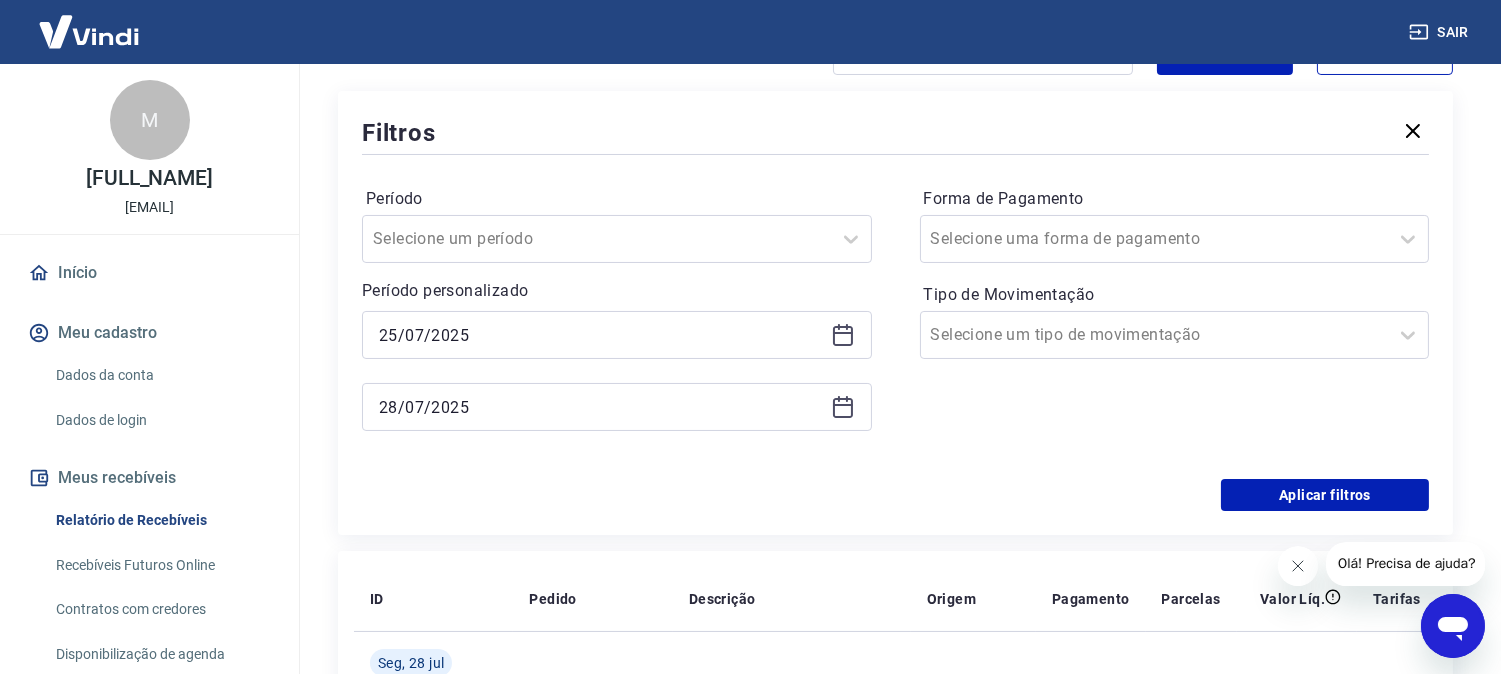 click 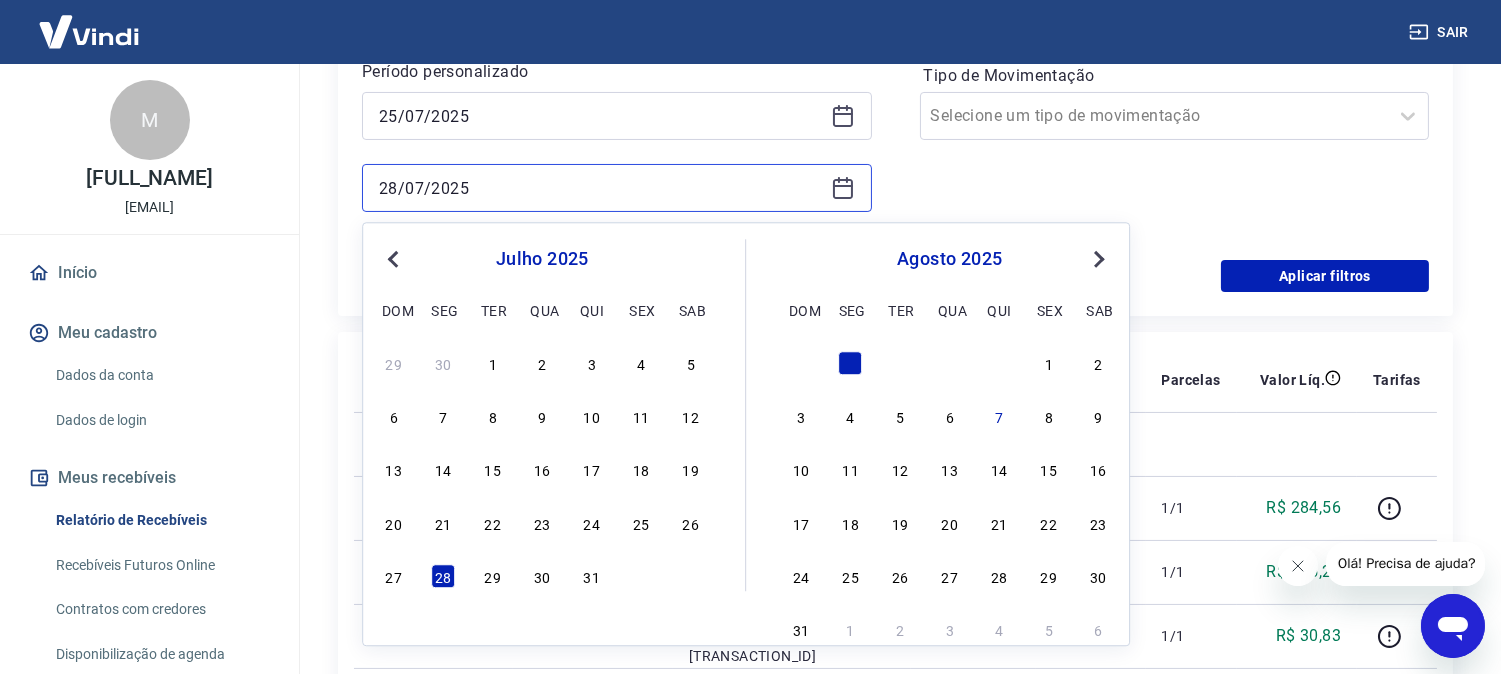scroll, scrollTop: 444, scrollLeft: 0, axis: vertical 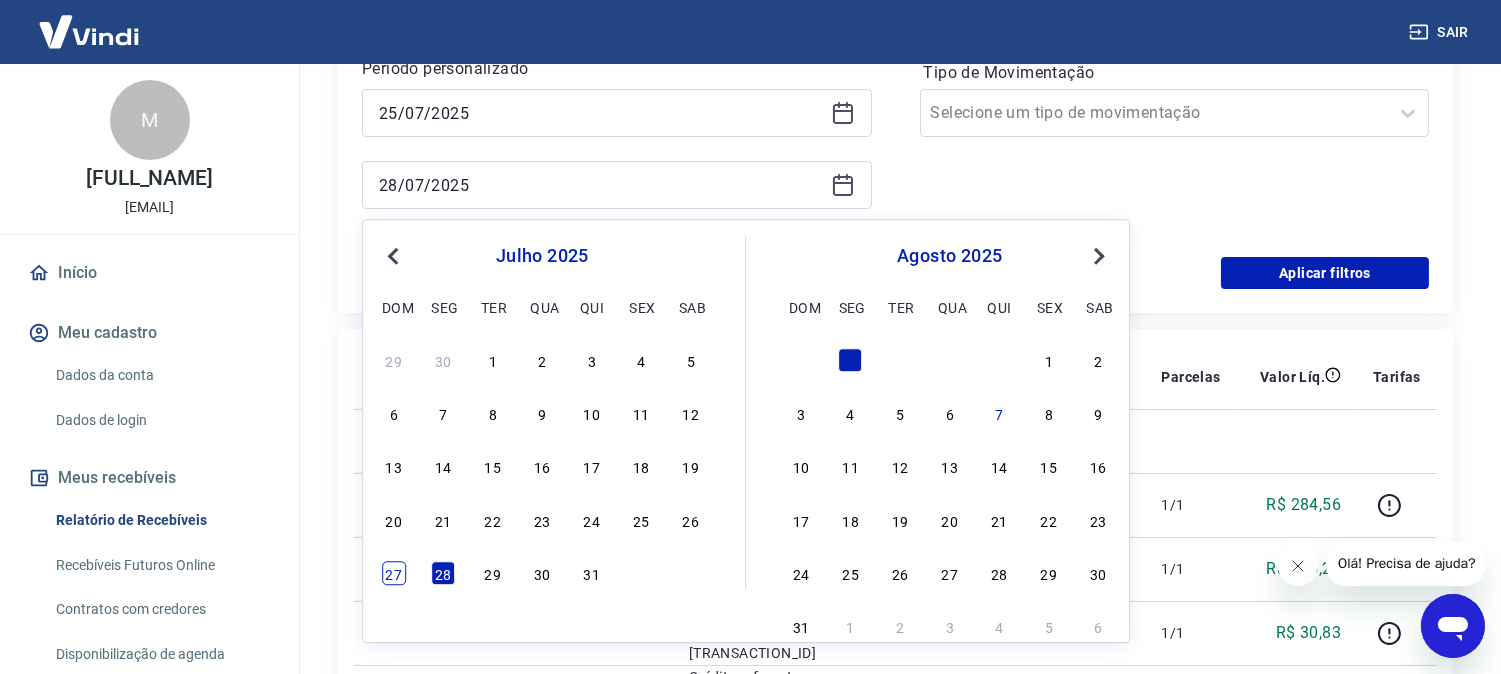 click on "27" at bounding box center (394, 573) 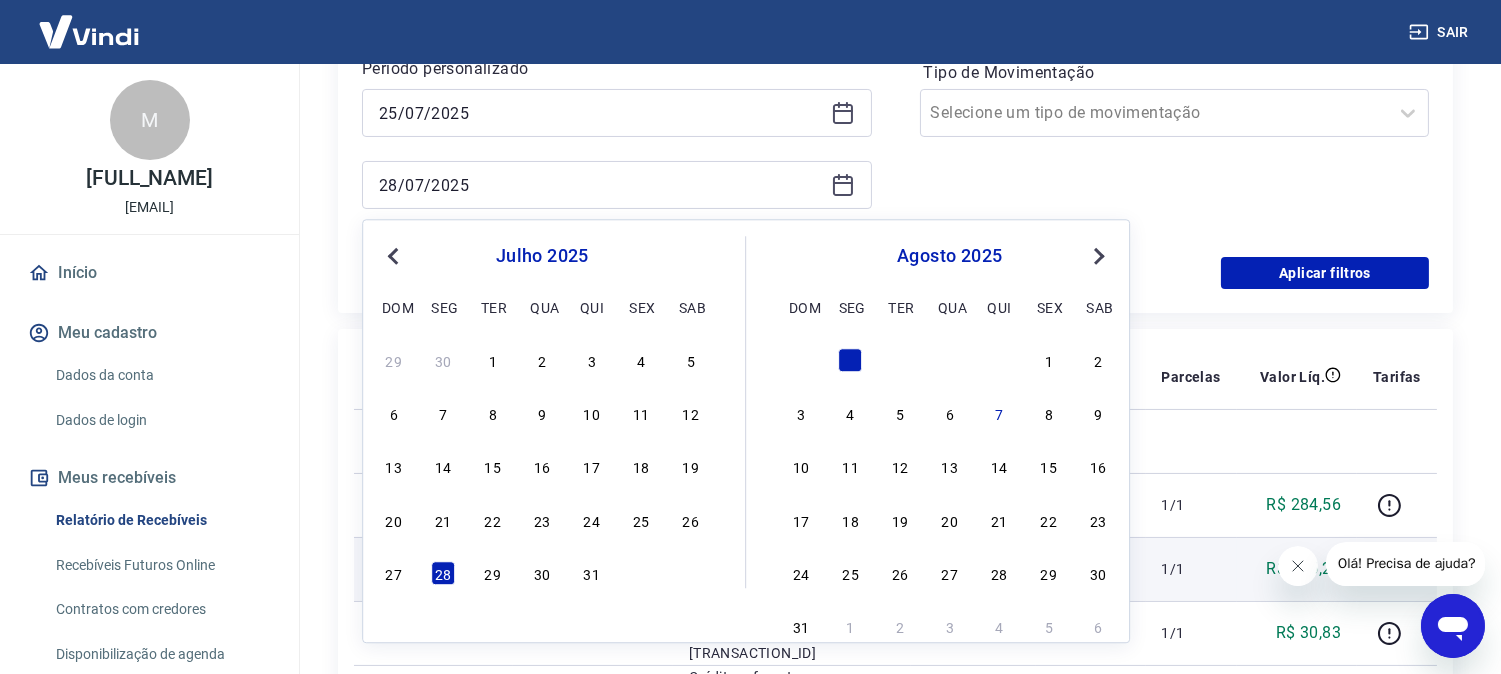 type on "27/07/2025" 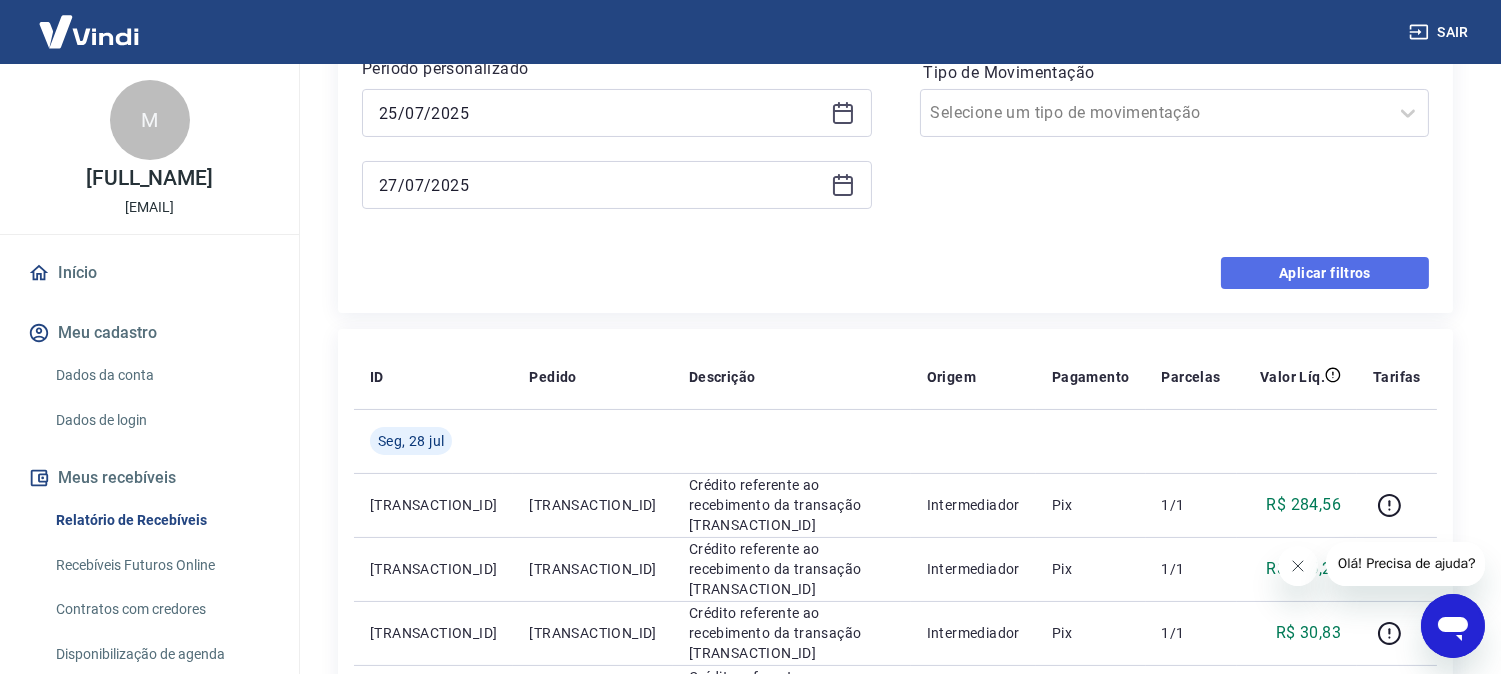 click on "Aplicar filtros" at bounding box center [1325, 273] 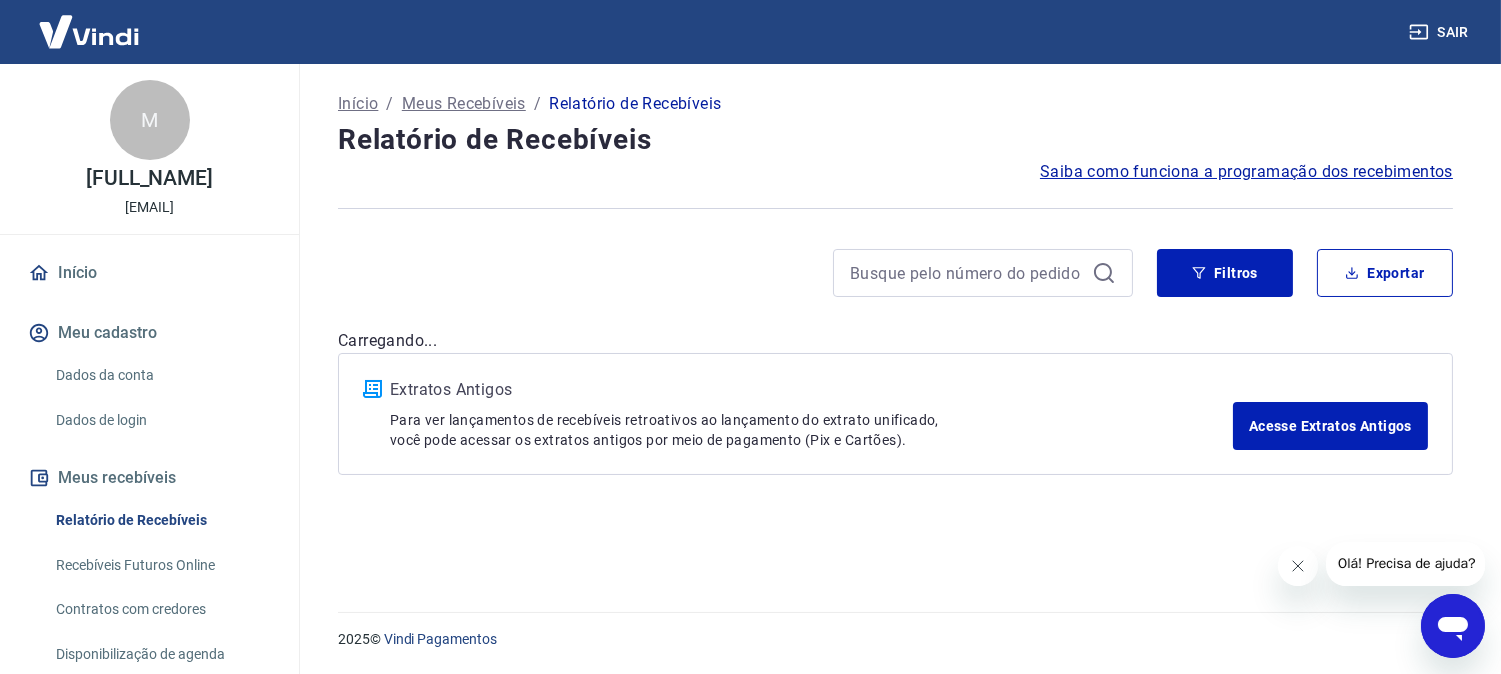 scroll, scrollTop: 0, scrollLeft: 0, axis: both 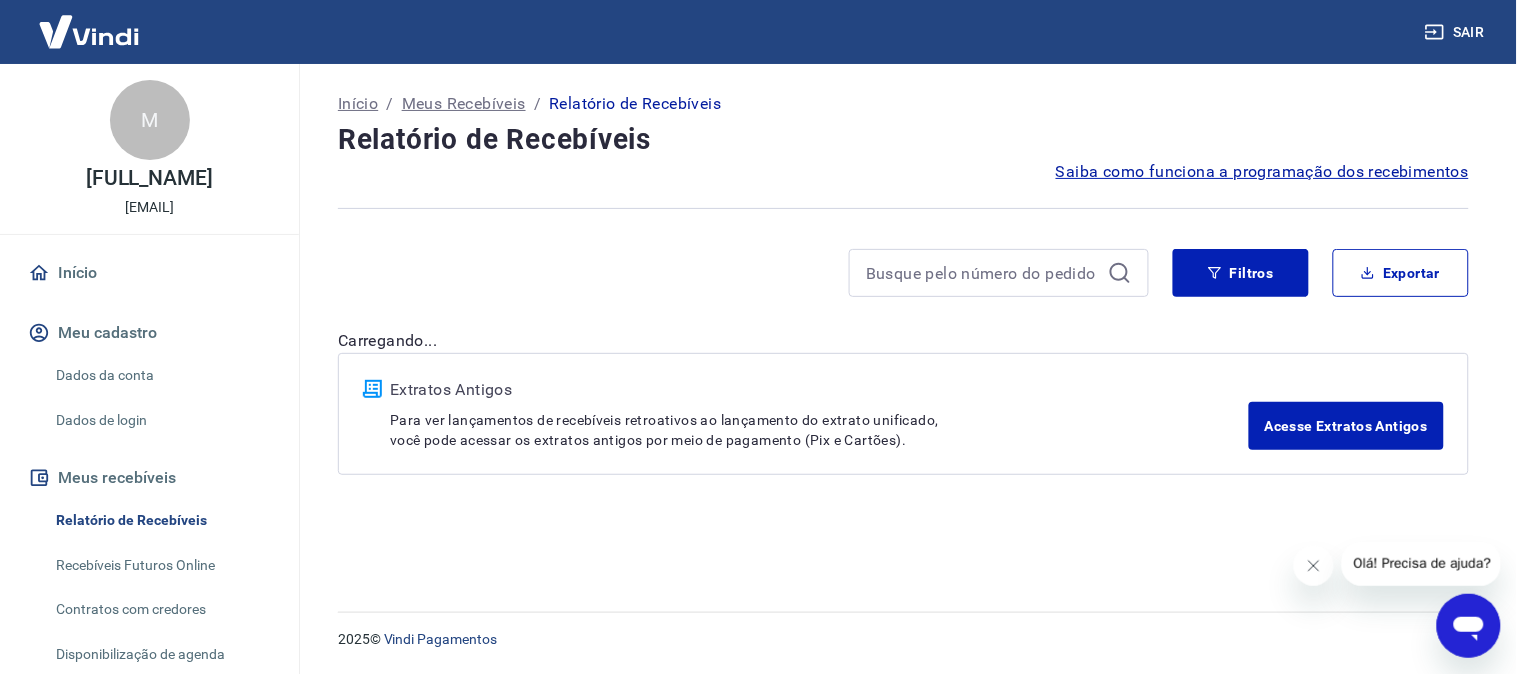 click 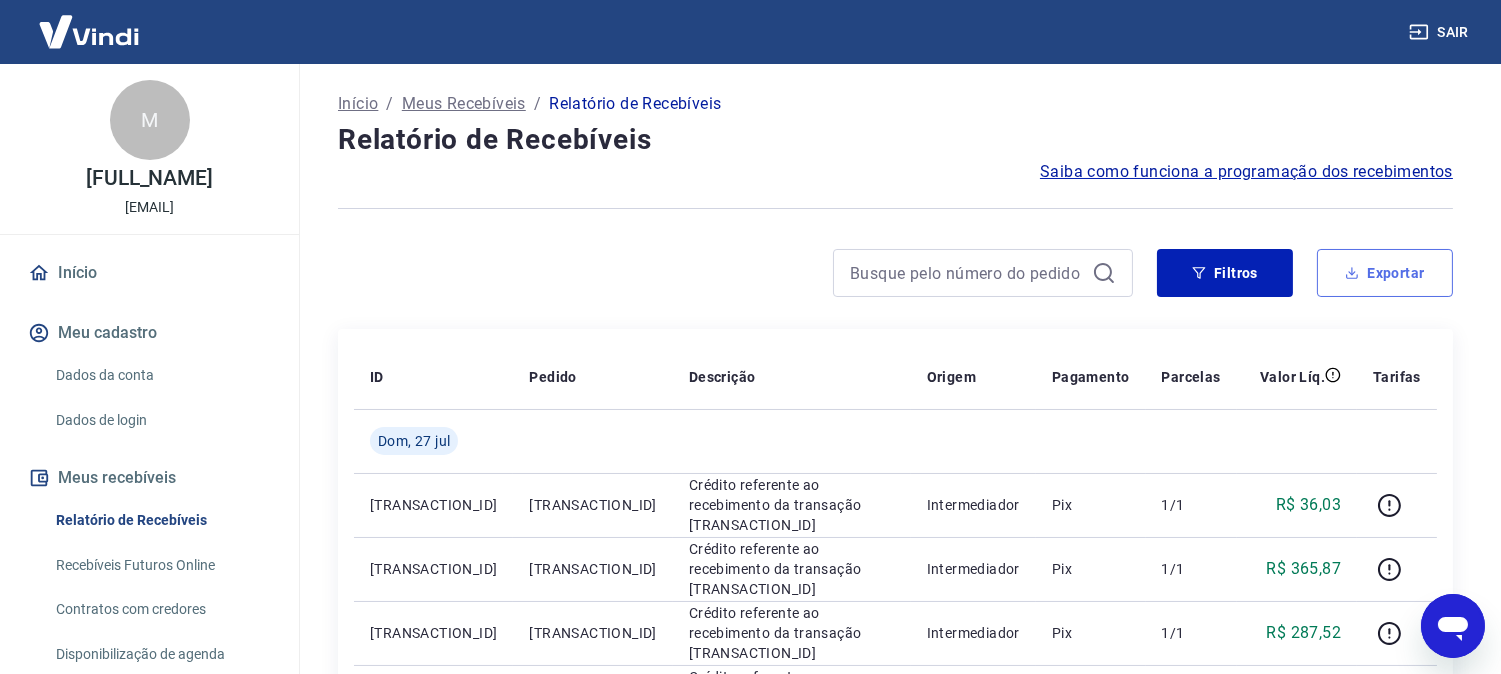 click on "Exportar" at bounding box center [1385, 273] 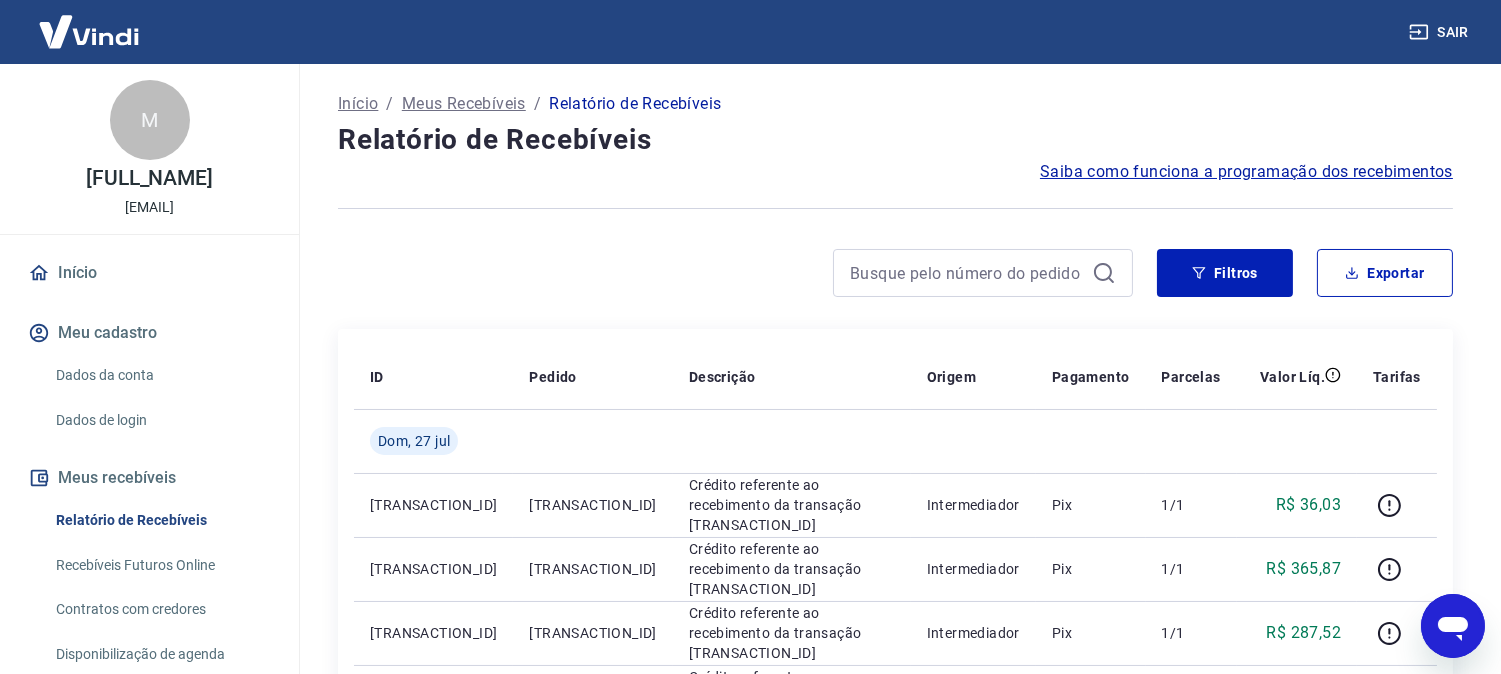 type on "27/07/2025" 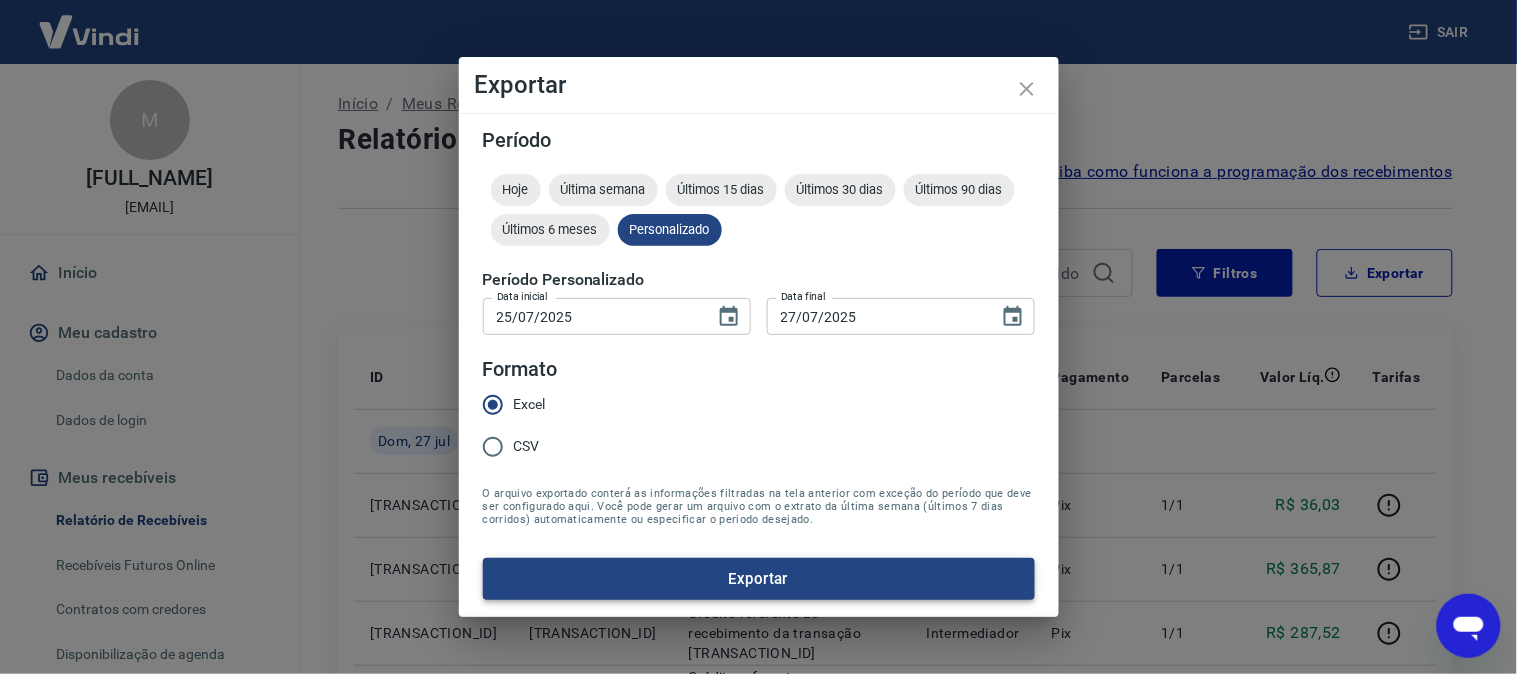 click on "Exportar" at bounding box center [759, 579] 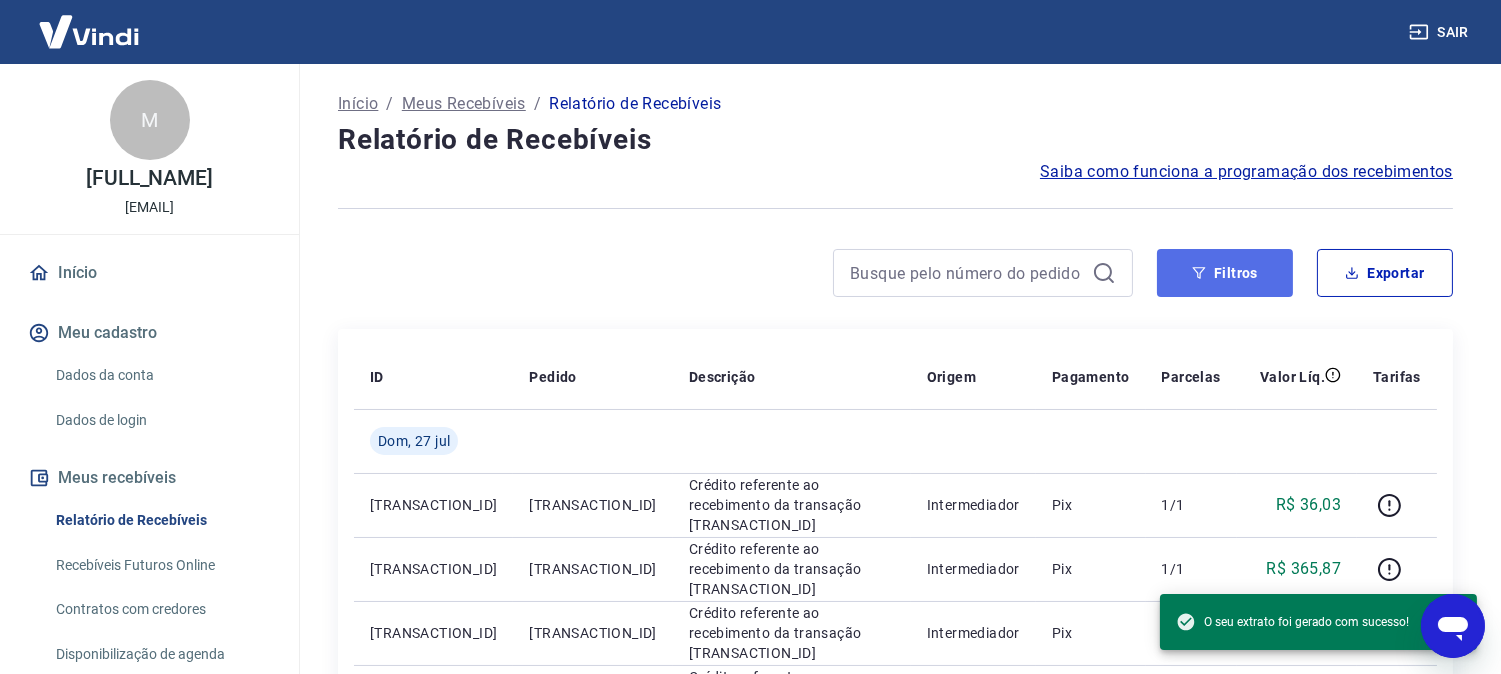 click on "Filtros" at bounding box center (1225, 273) 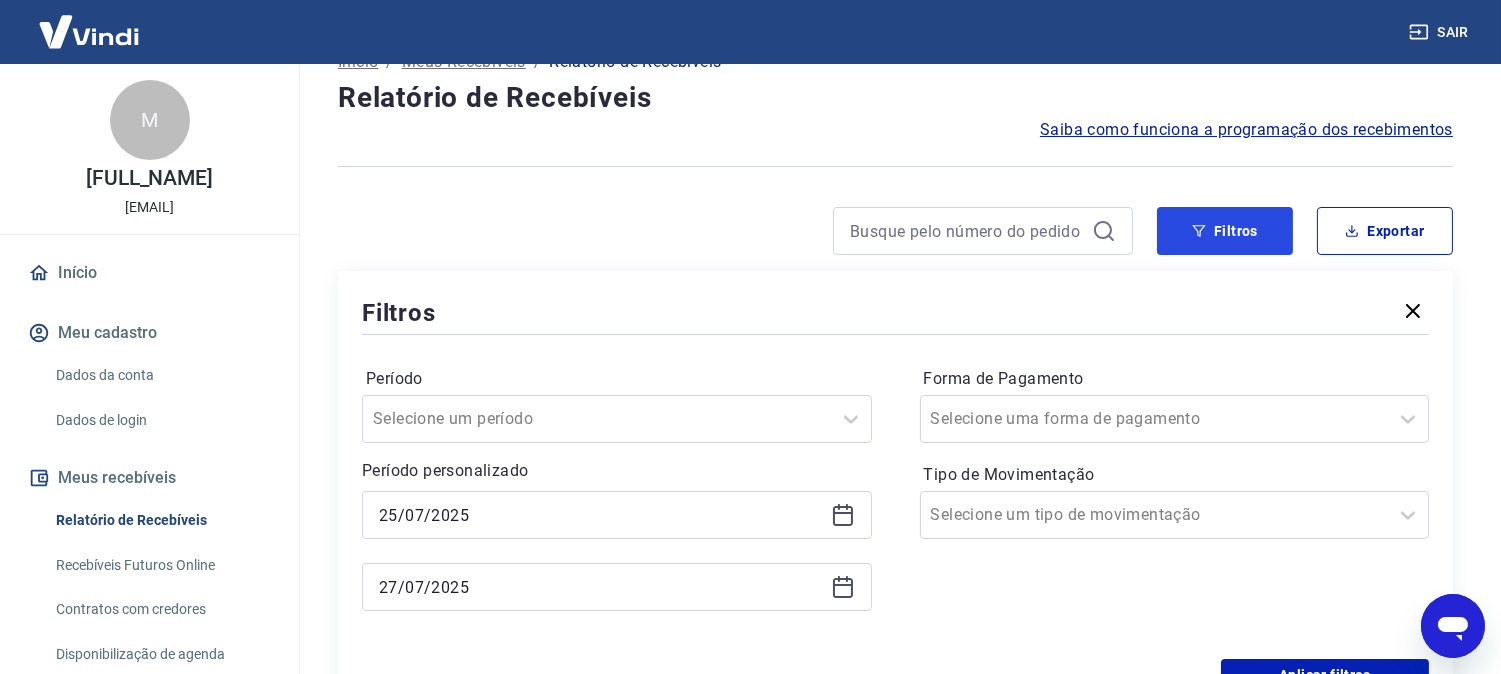 scroll, scrollTop: 333, scrollLeft: 0, axis: vertical 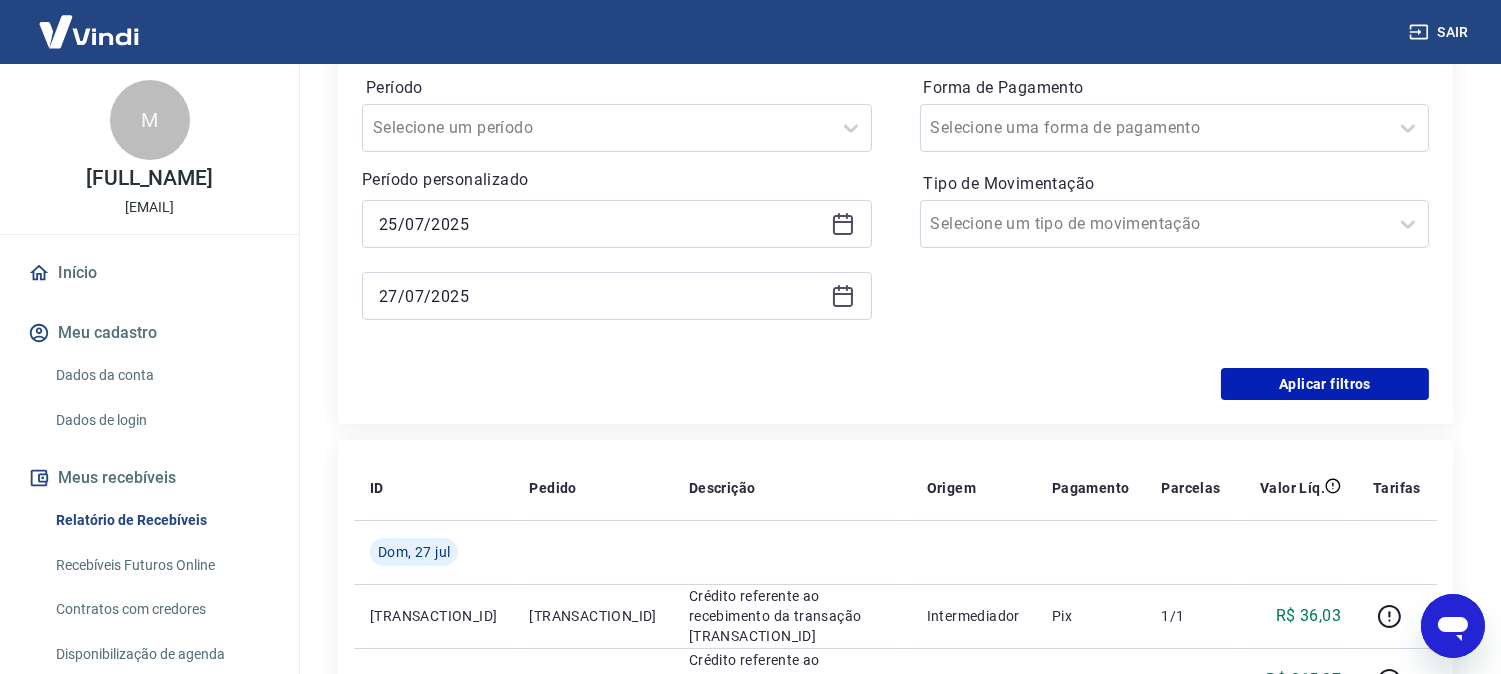 click 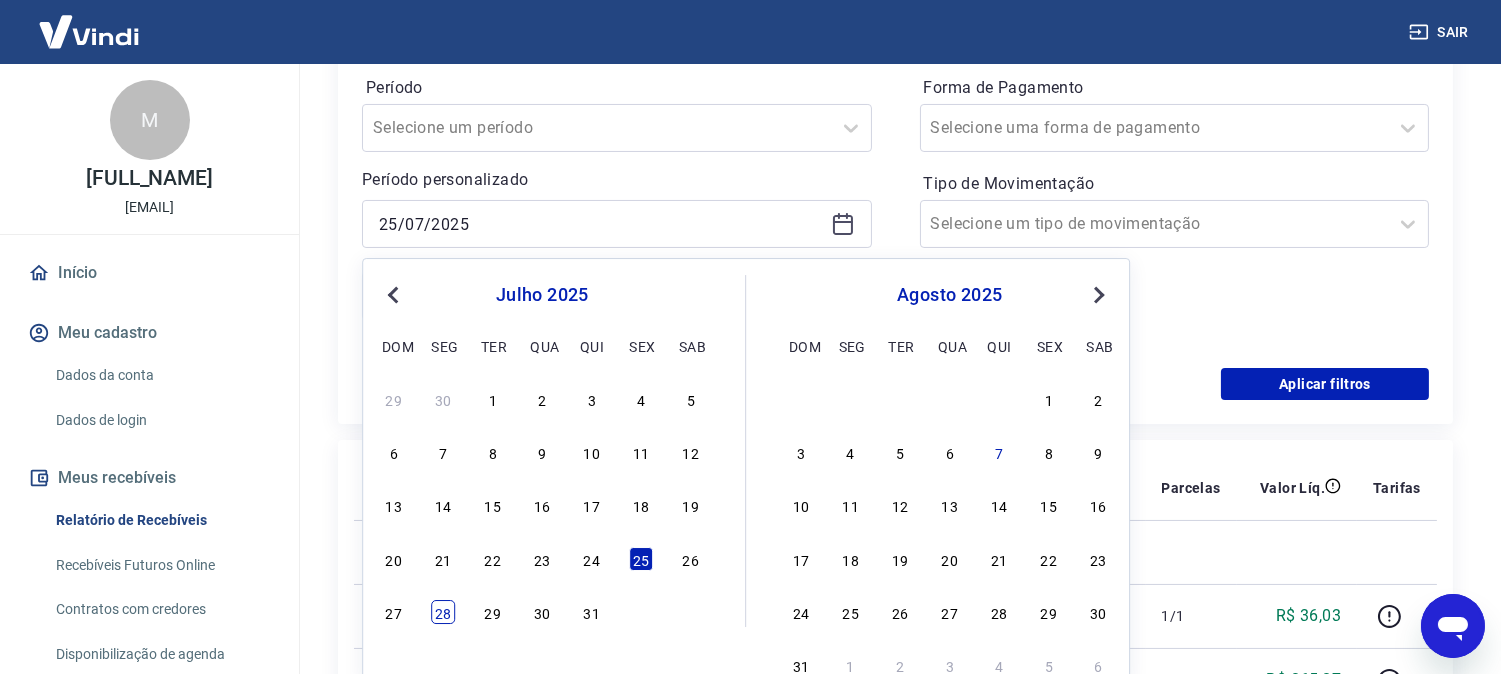 click on "28" at bounding box center (443, 612) 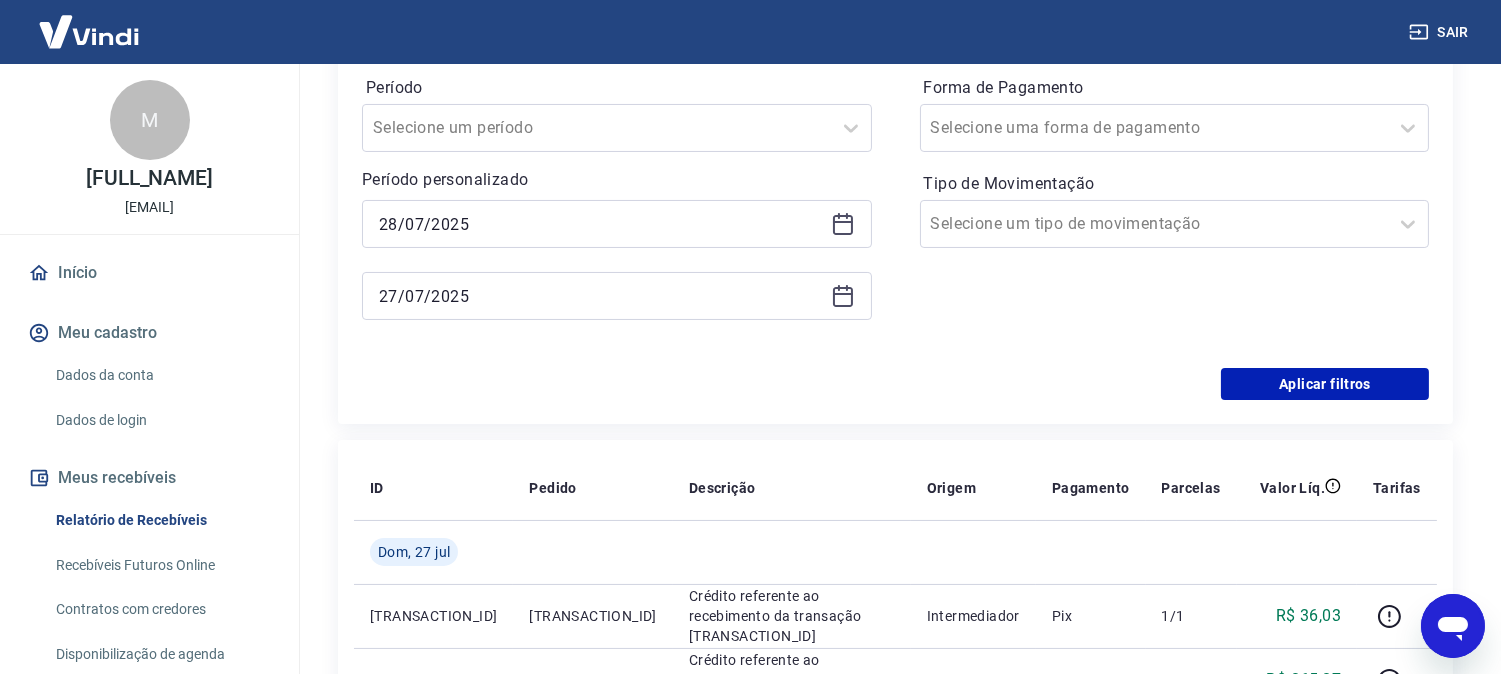 click 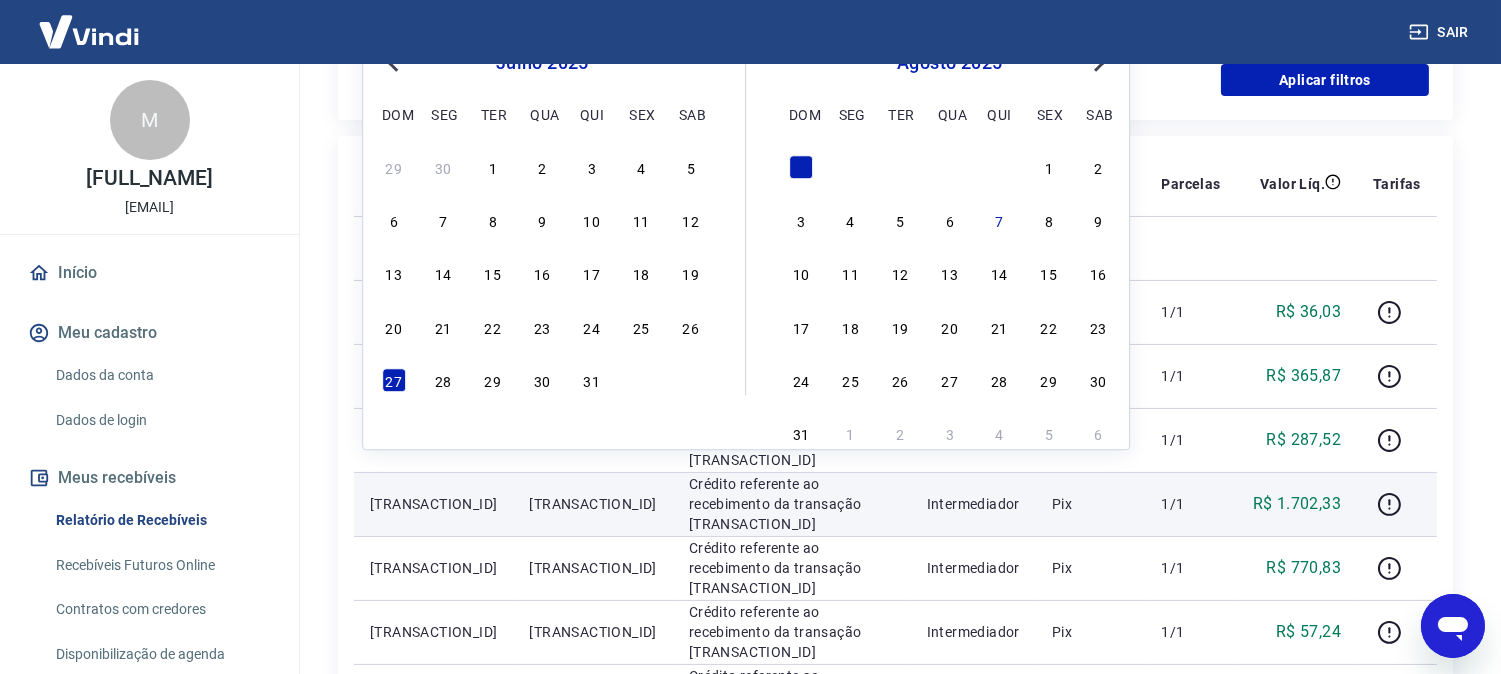 scroll, scrollTop: 666, scrollLeft: 0, axis: vertical 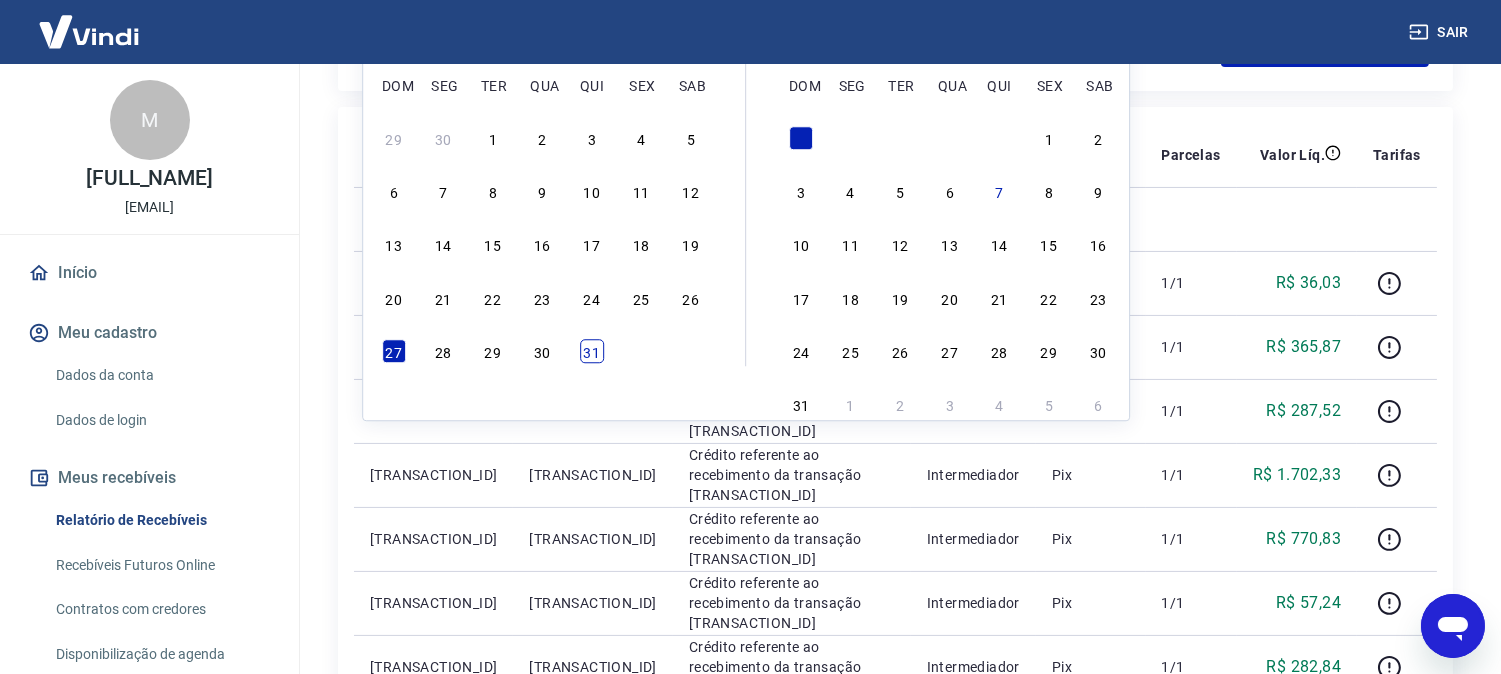 click on "31" at bounding box center (592, 351) 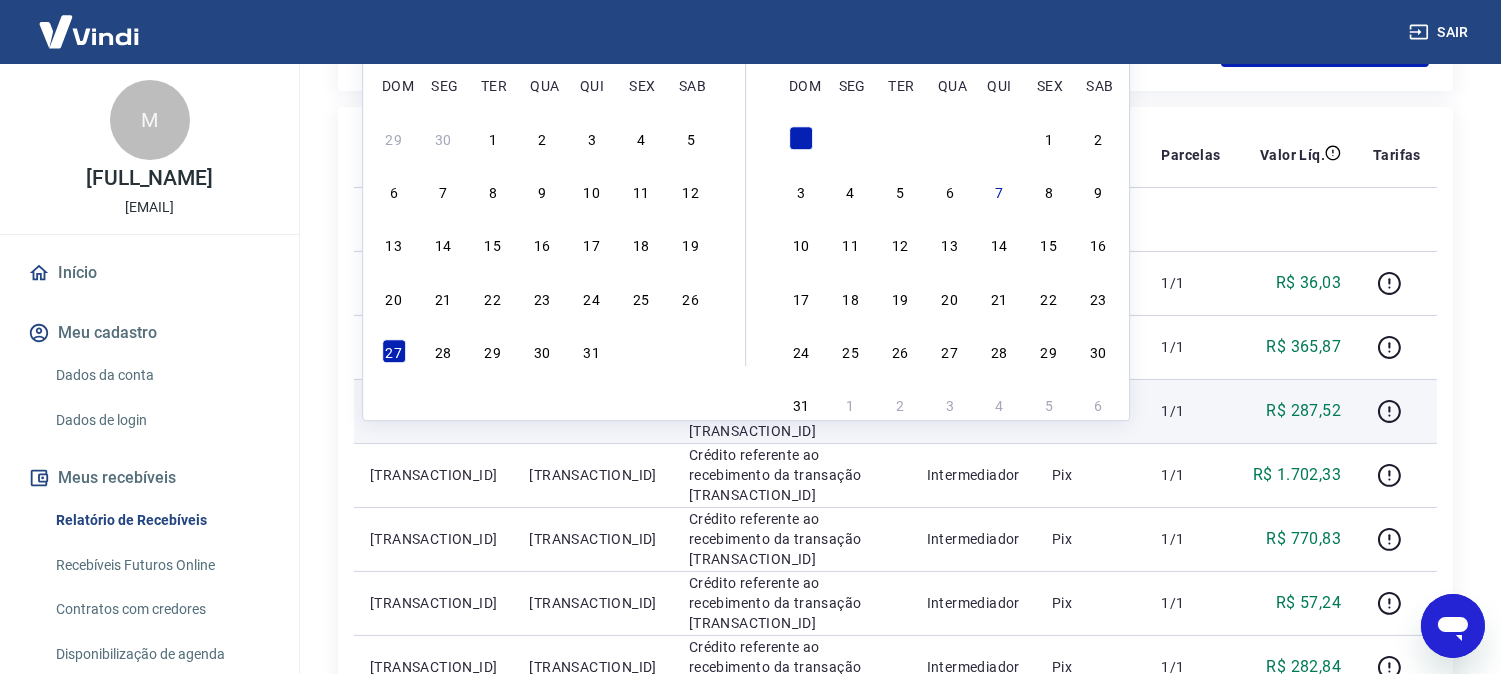 type on "31/07/2025" 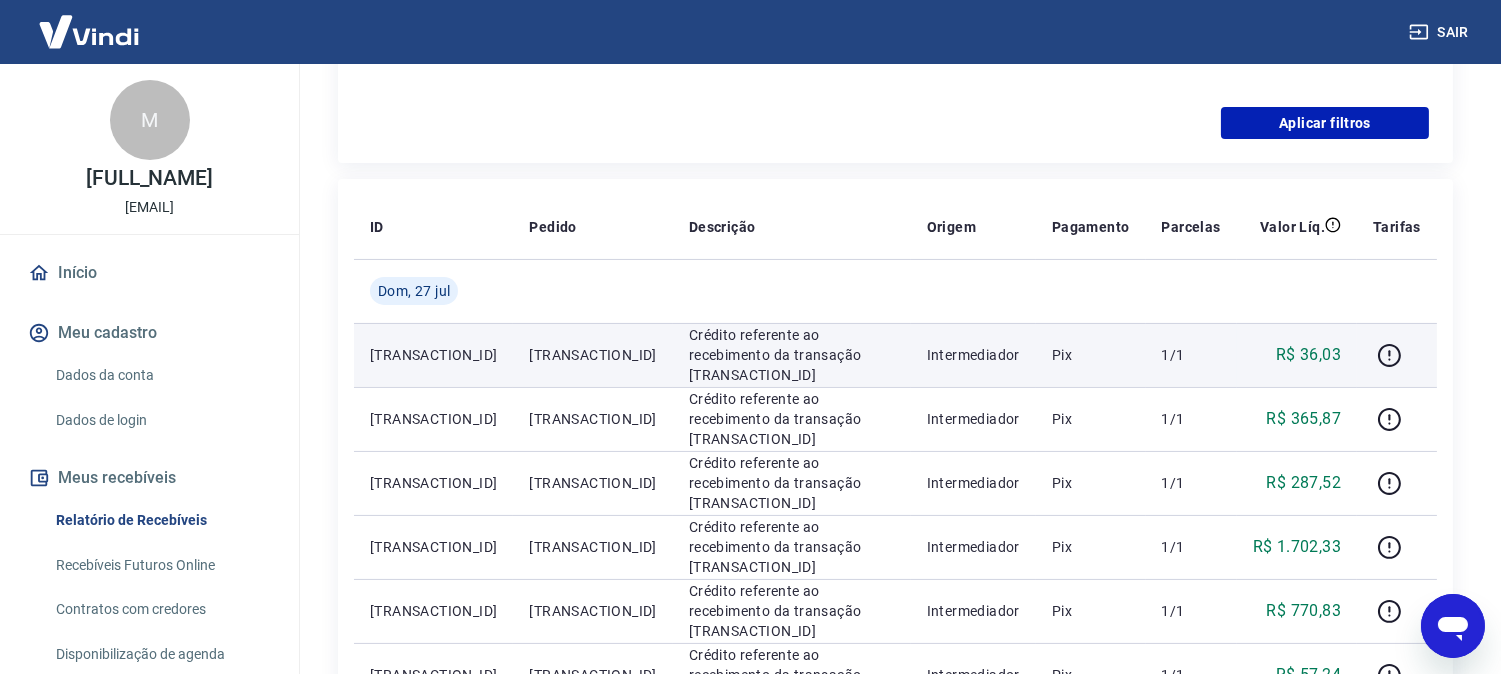 scroll, scrollTop: 555, scrollLeft: 0, axis: vertical 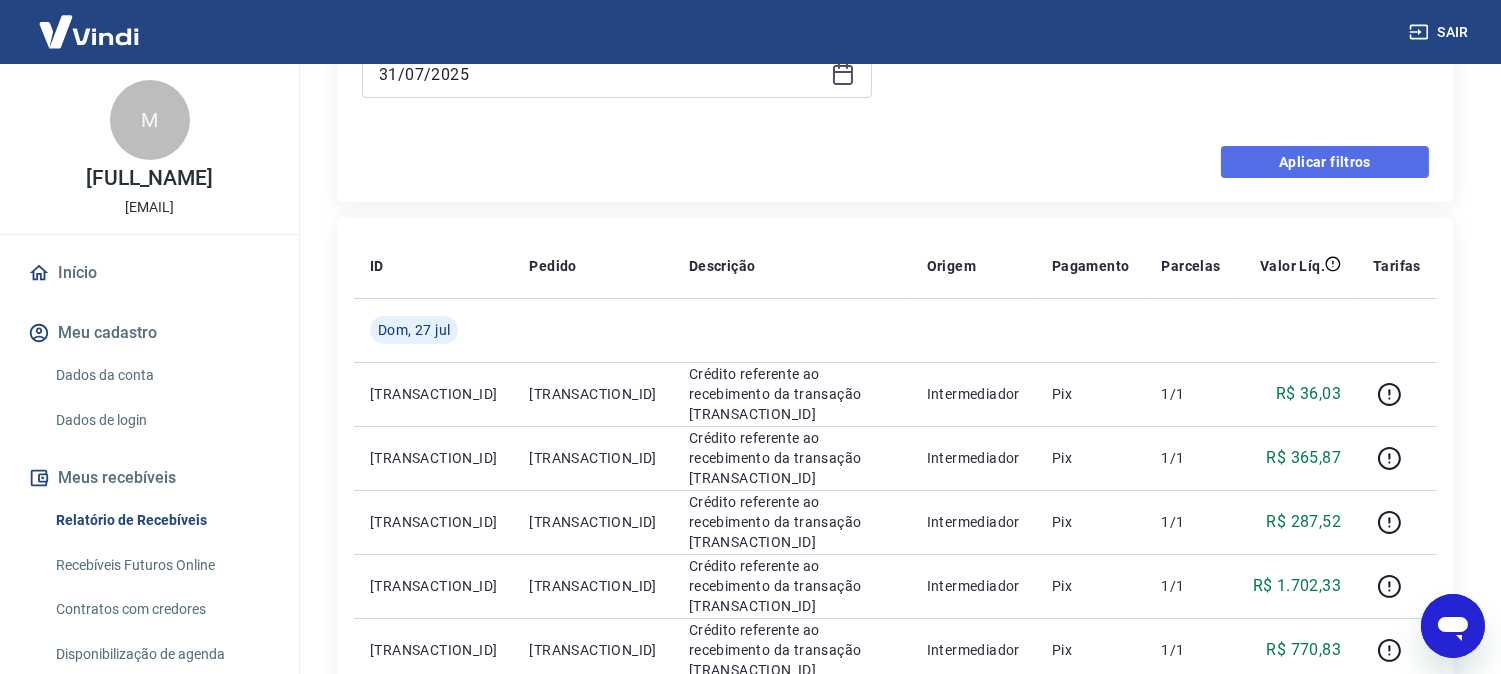 click on "Aplicar filtros" at bounding box center [1325, 162] 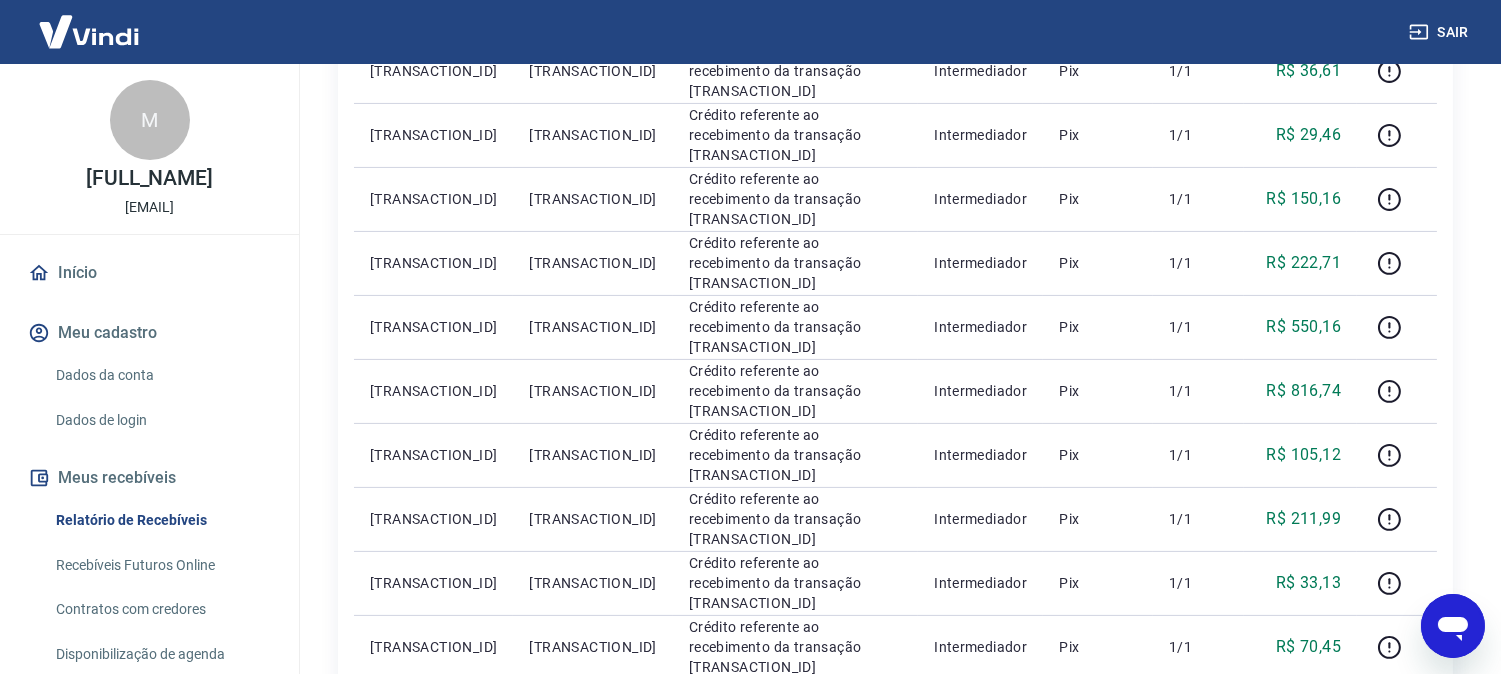scroll, scrollTop: 1222, scrollLeft: 0, axis: vertical 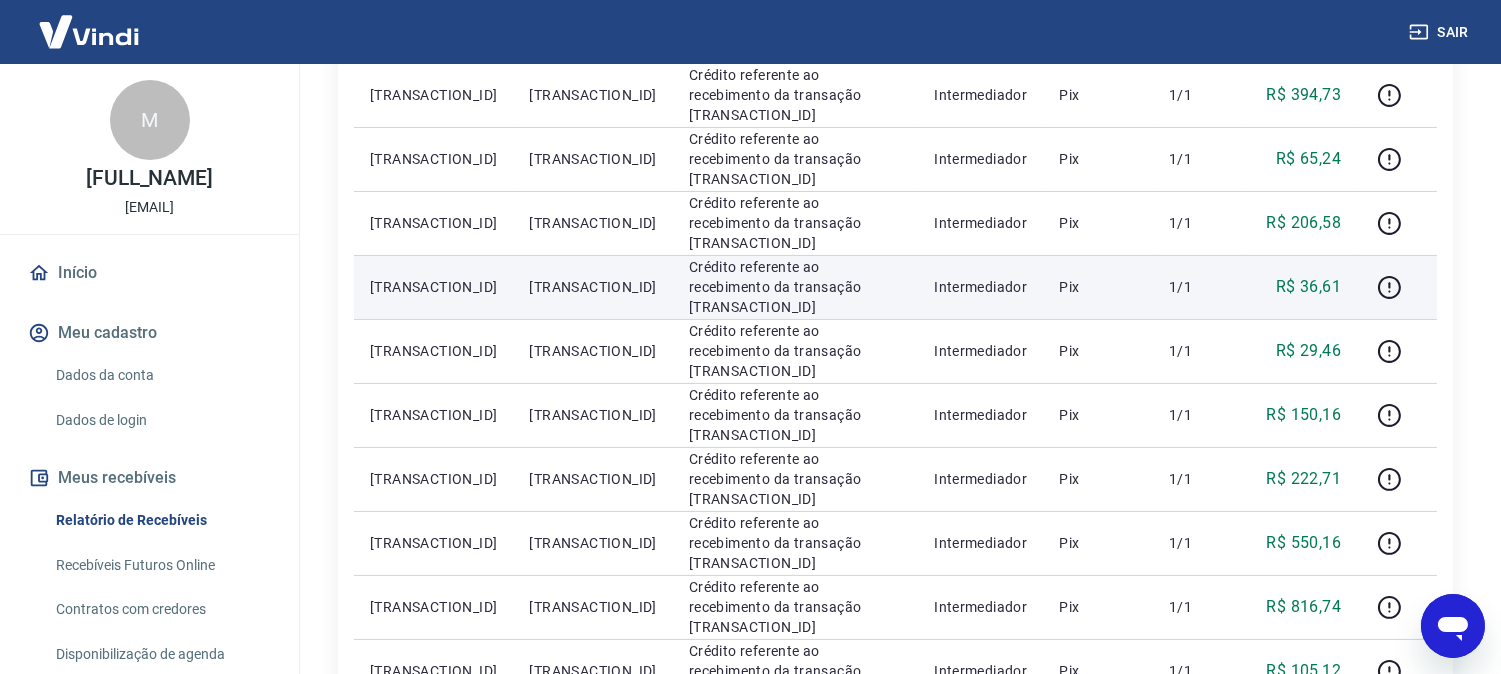 drag, startPoint x: 1021, startPoint y: 416, endPoint x: 715, endPoint y: 274, distance: 337.34256 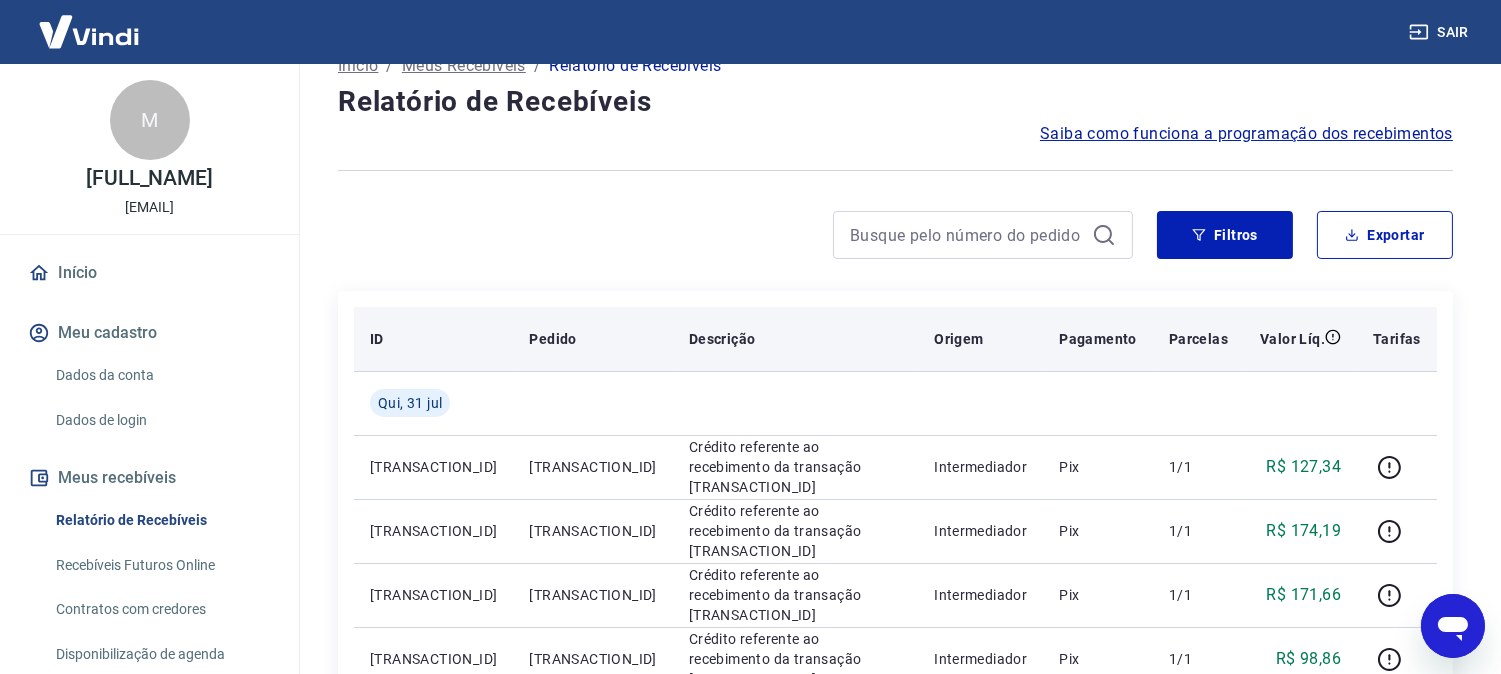 scroll, scrollTop: 0, scrollLeft: 0, axis: both 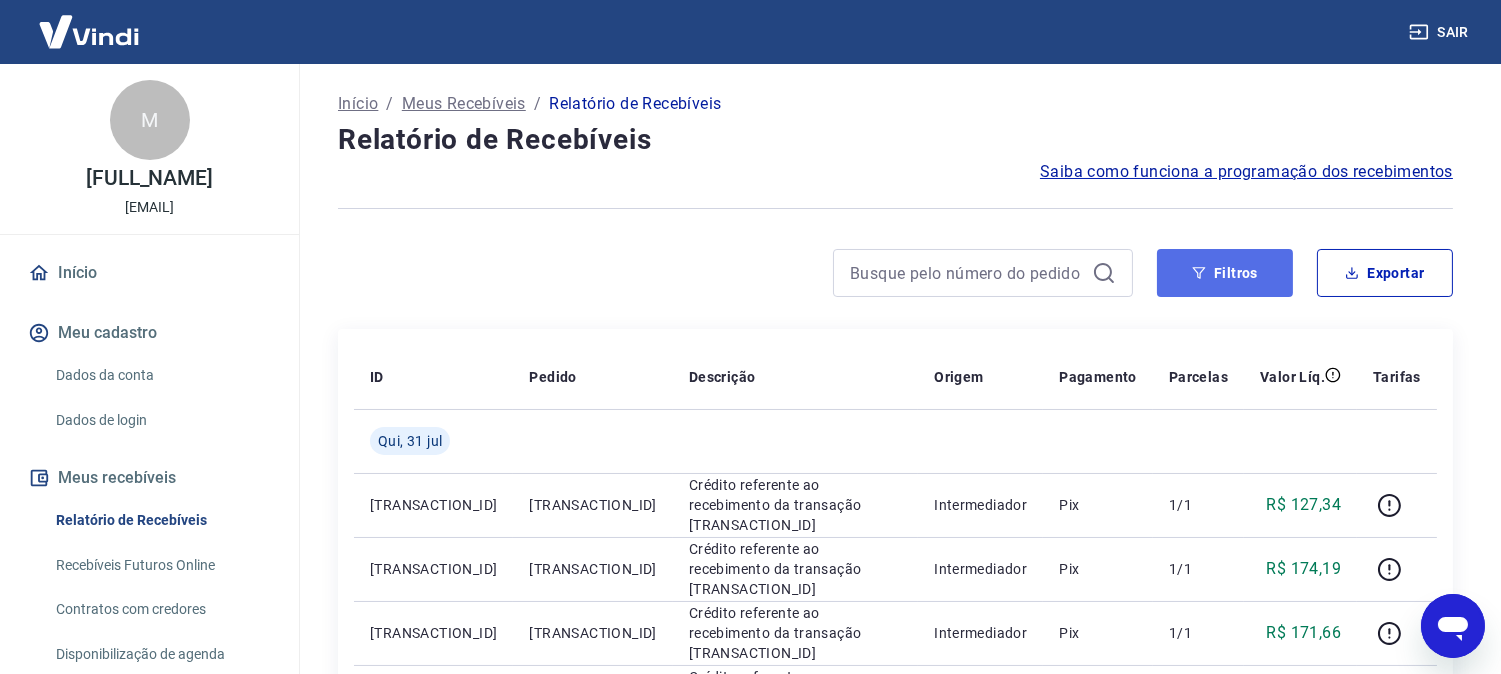 click 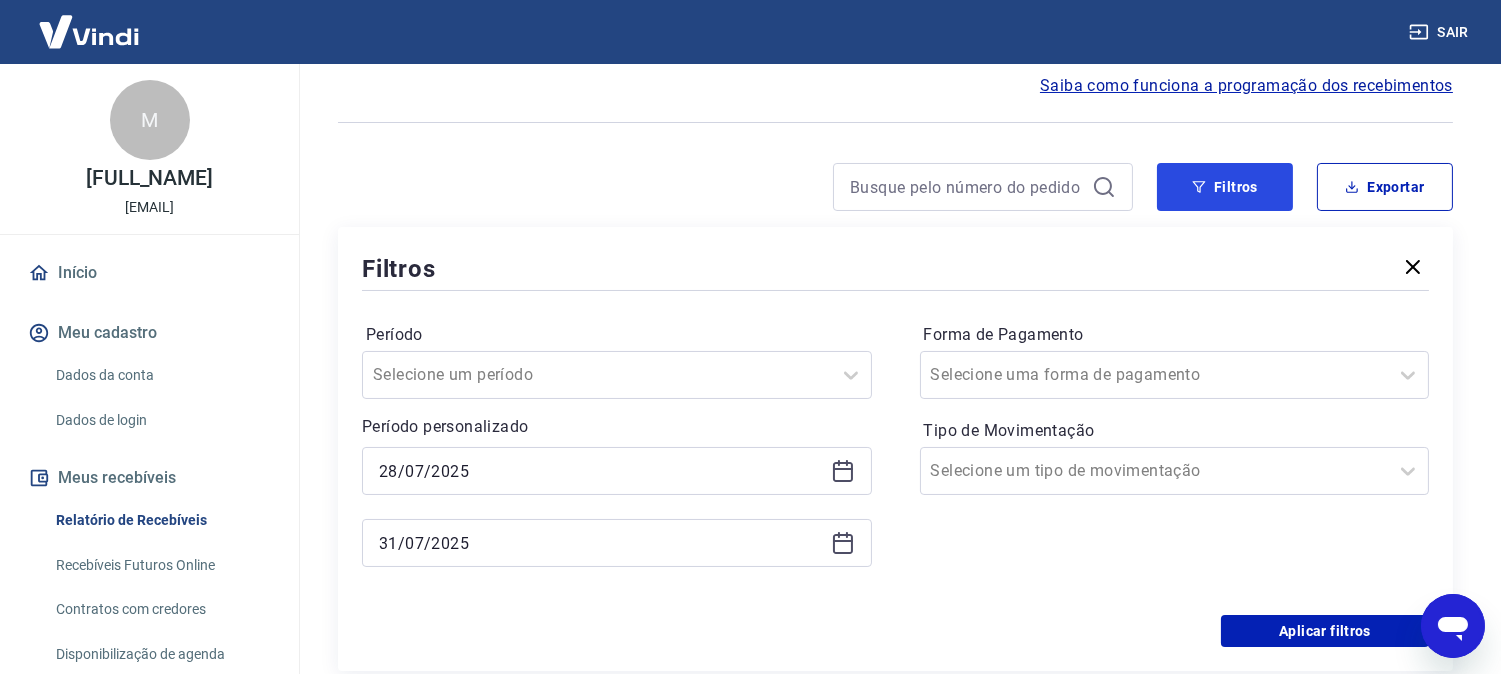 scroll, scrollTop: 222, scrollLeft: 0, axis: vertical 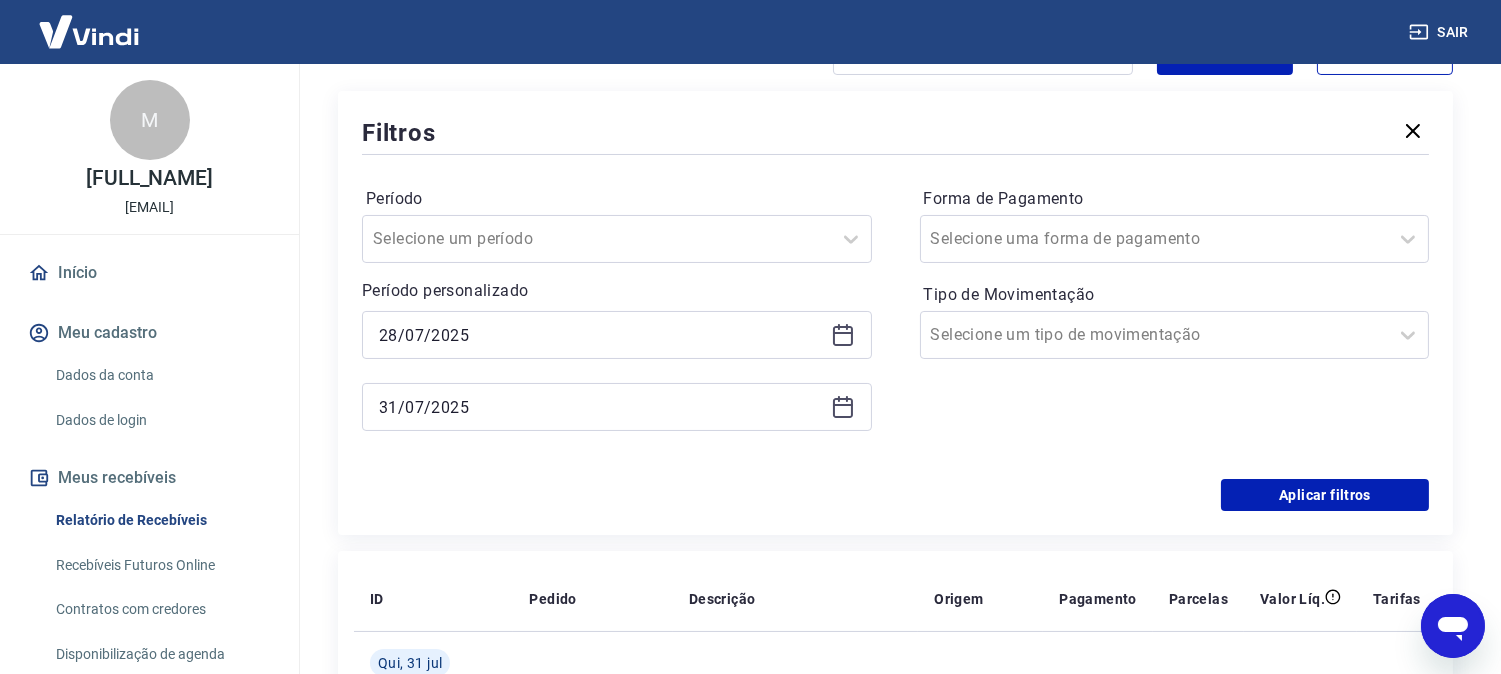 click 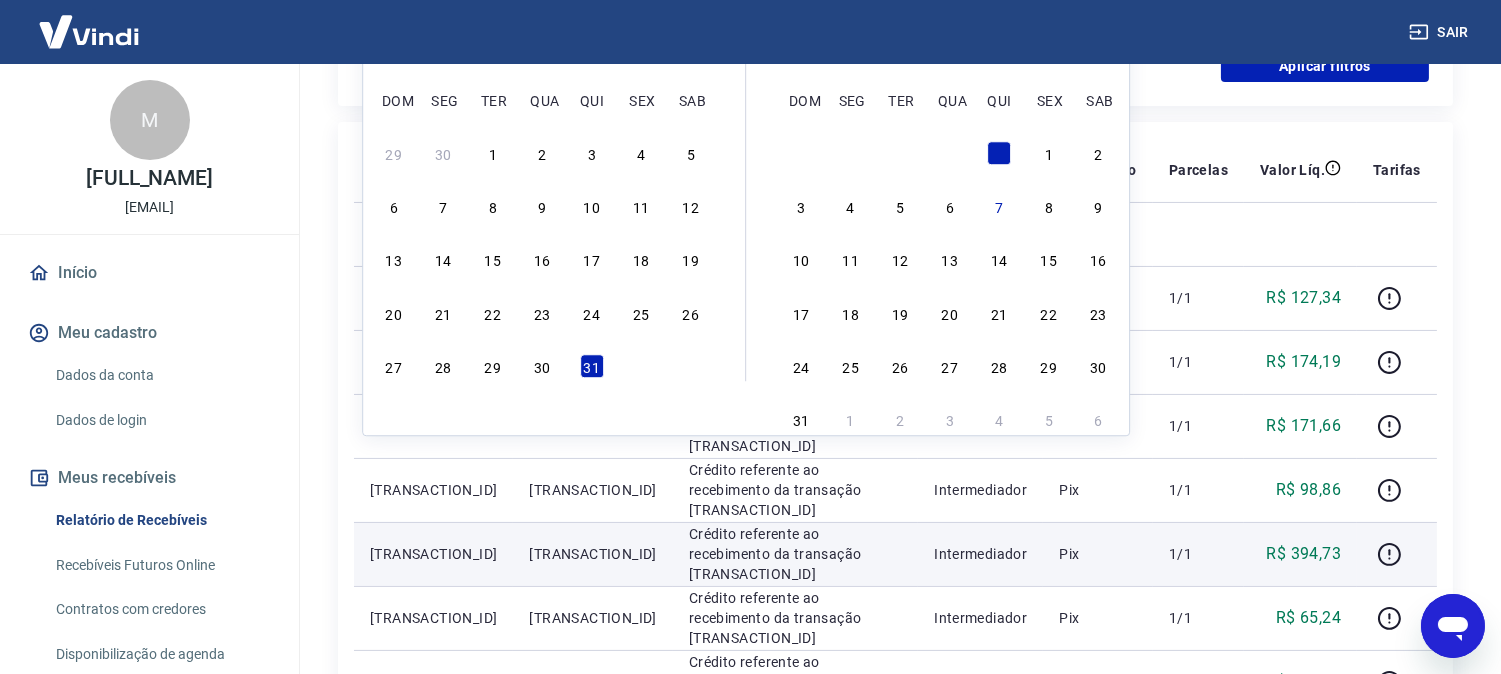 scroll, scrollTop: 666, scrollLeft: 0, axis: vertical 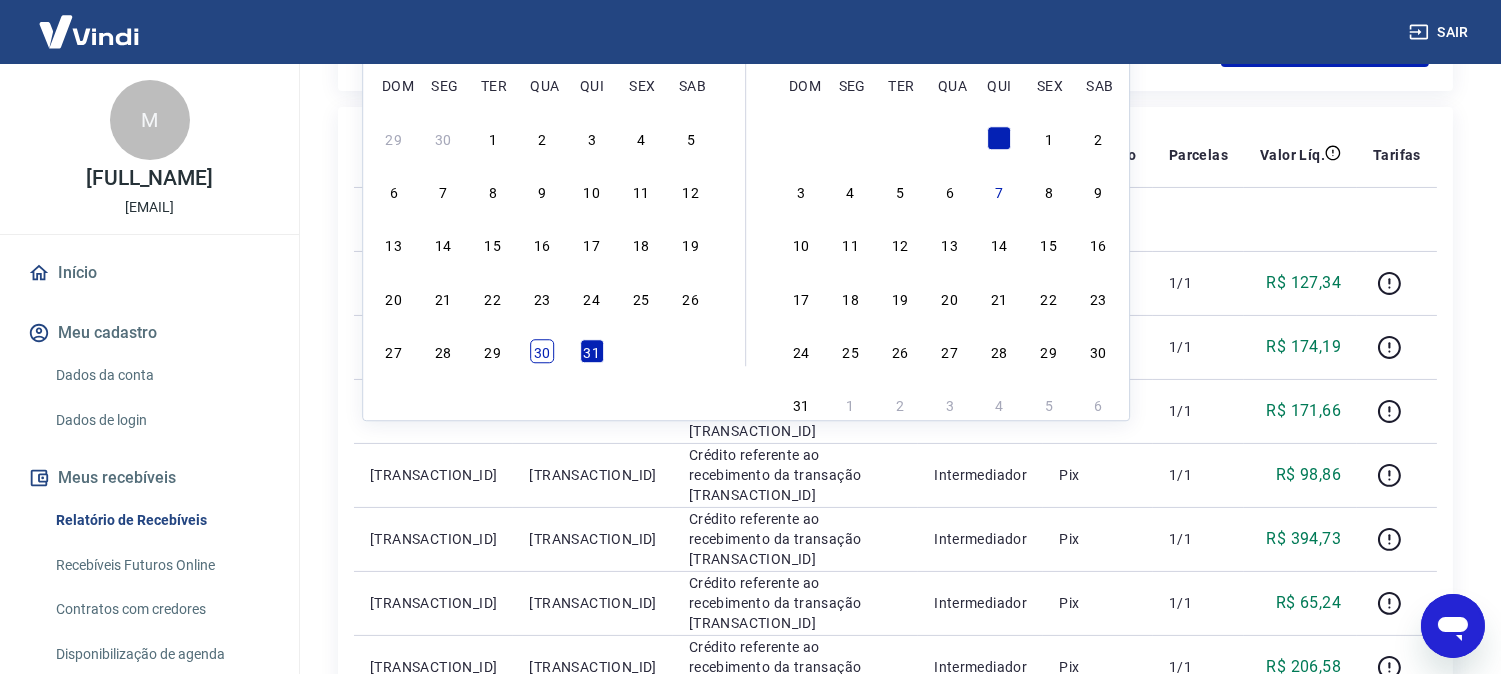 click on "30" at bounding box center (542, 351) 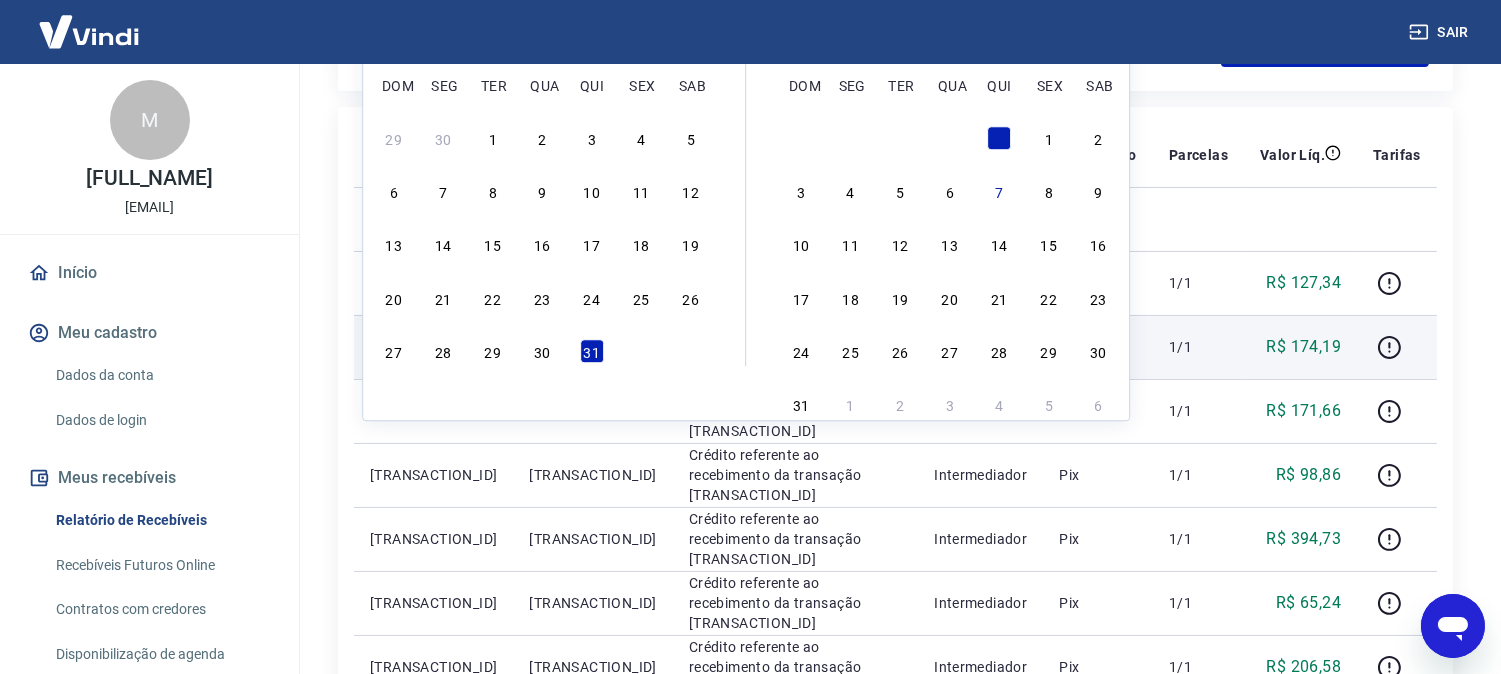 type on "30/07/2025" 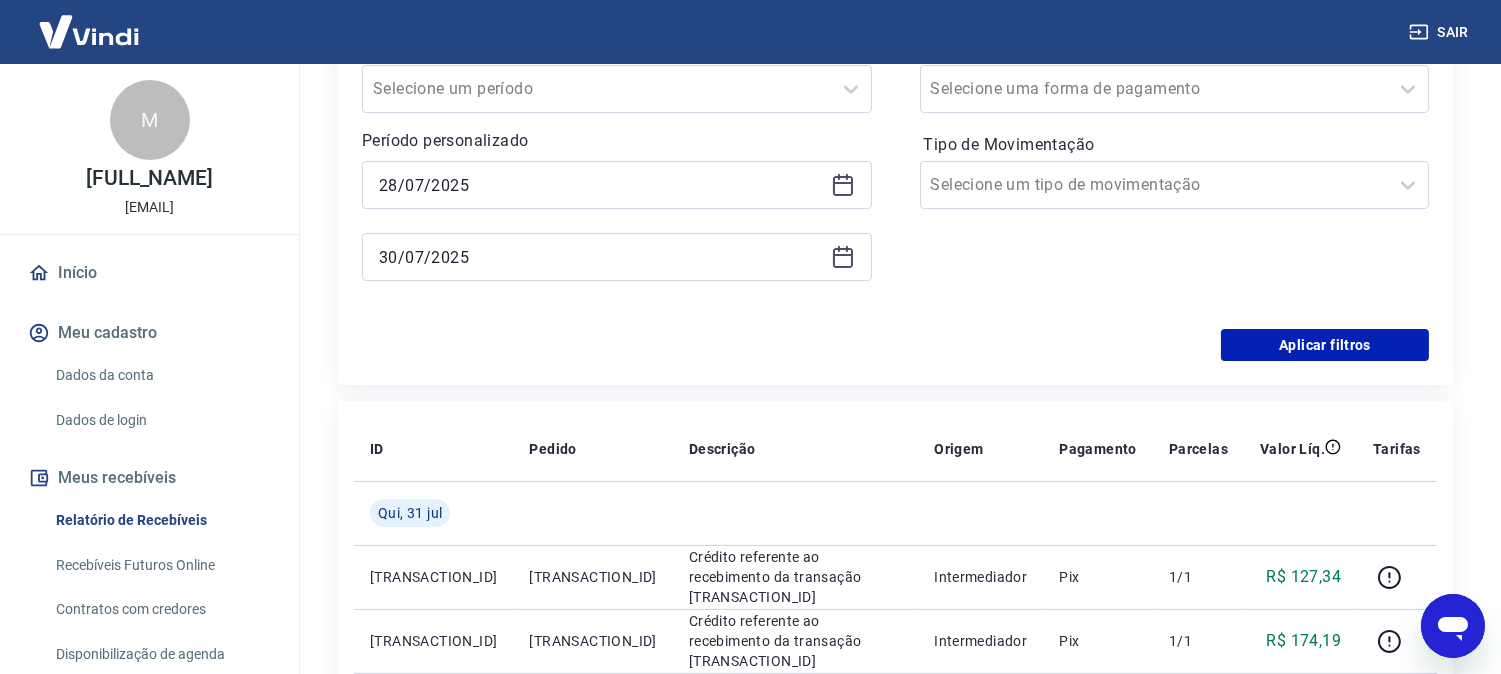 scroll, scrollTop: 333, scrollLeft: 0, axis: vertical 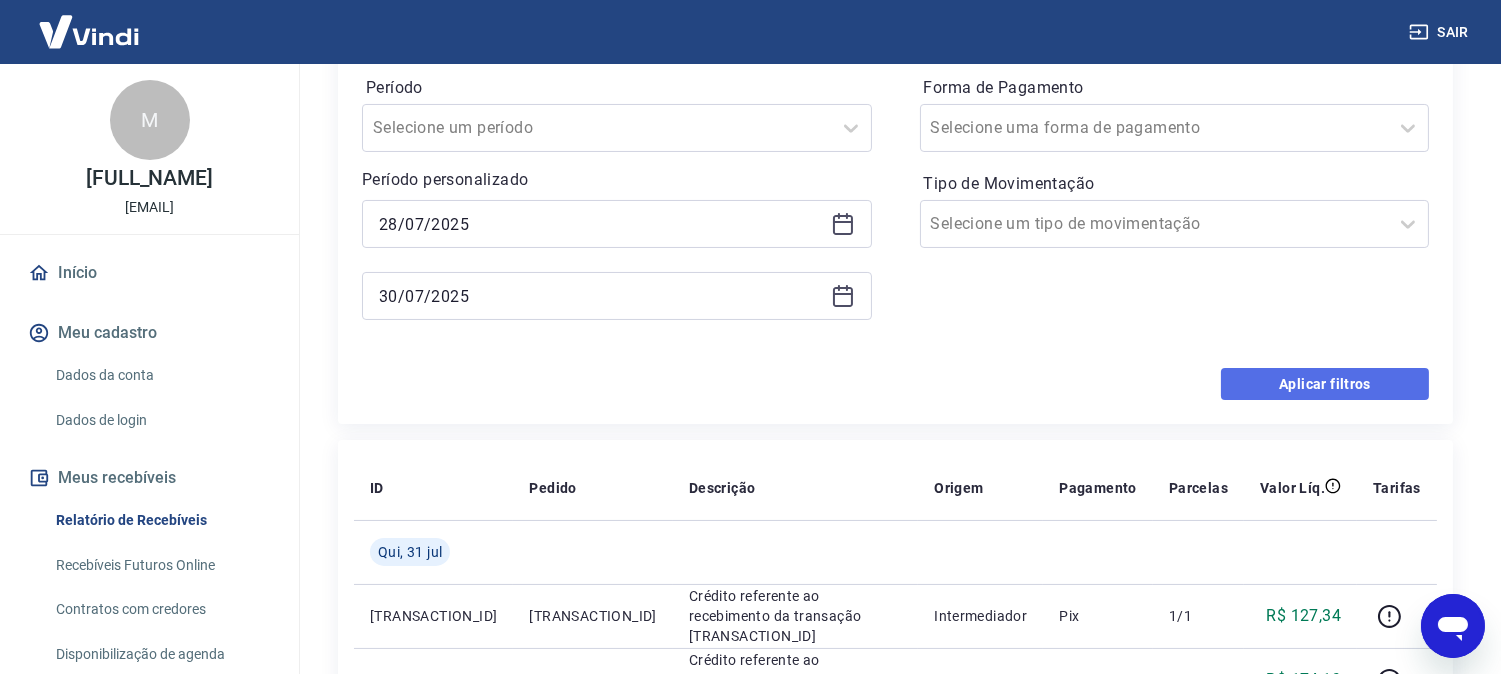 click on "Aplicar filtros" at bounding box center [1325, 384] 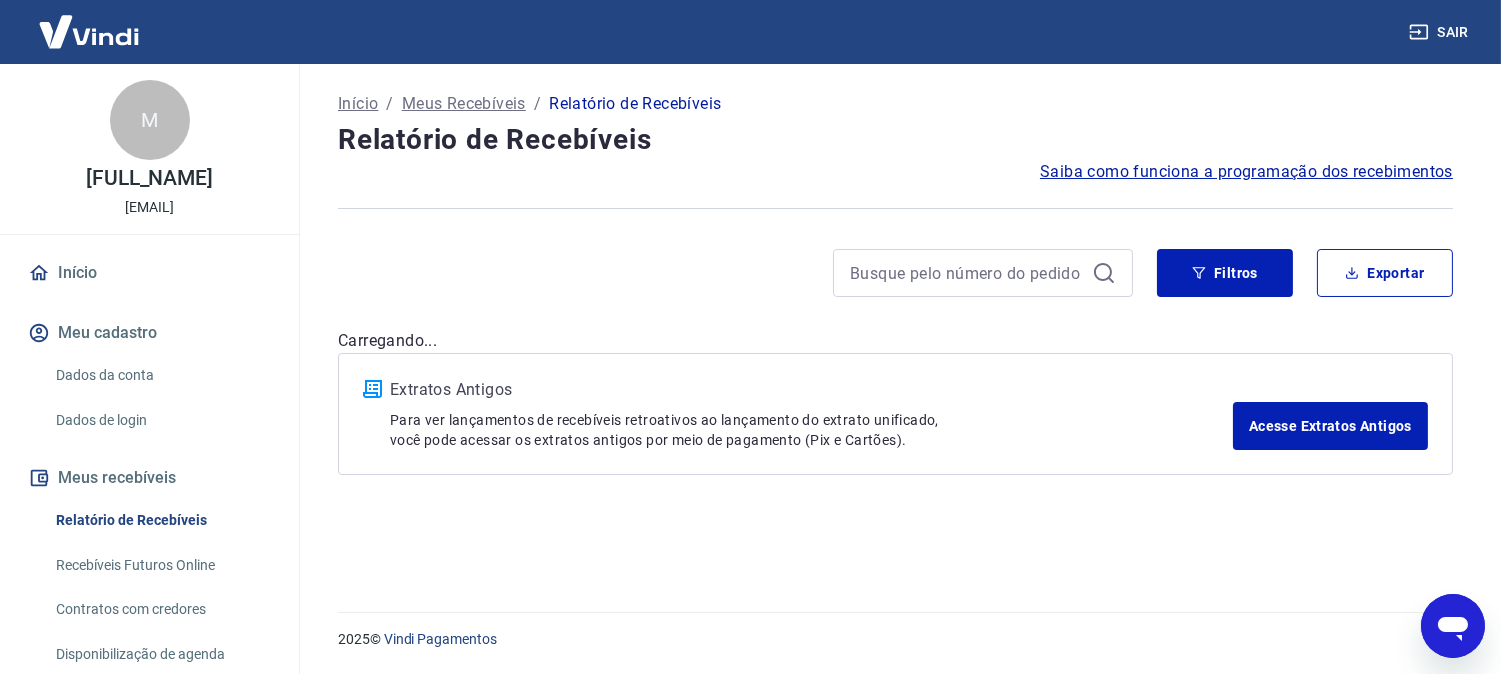 scroll, scrollTop: 0, scrollLeft: 0, axis: both 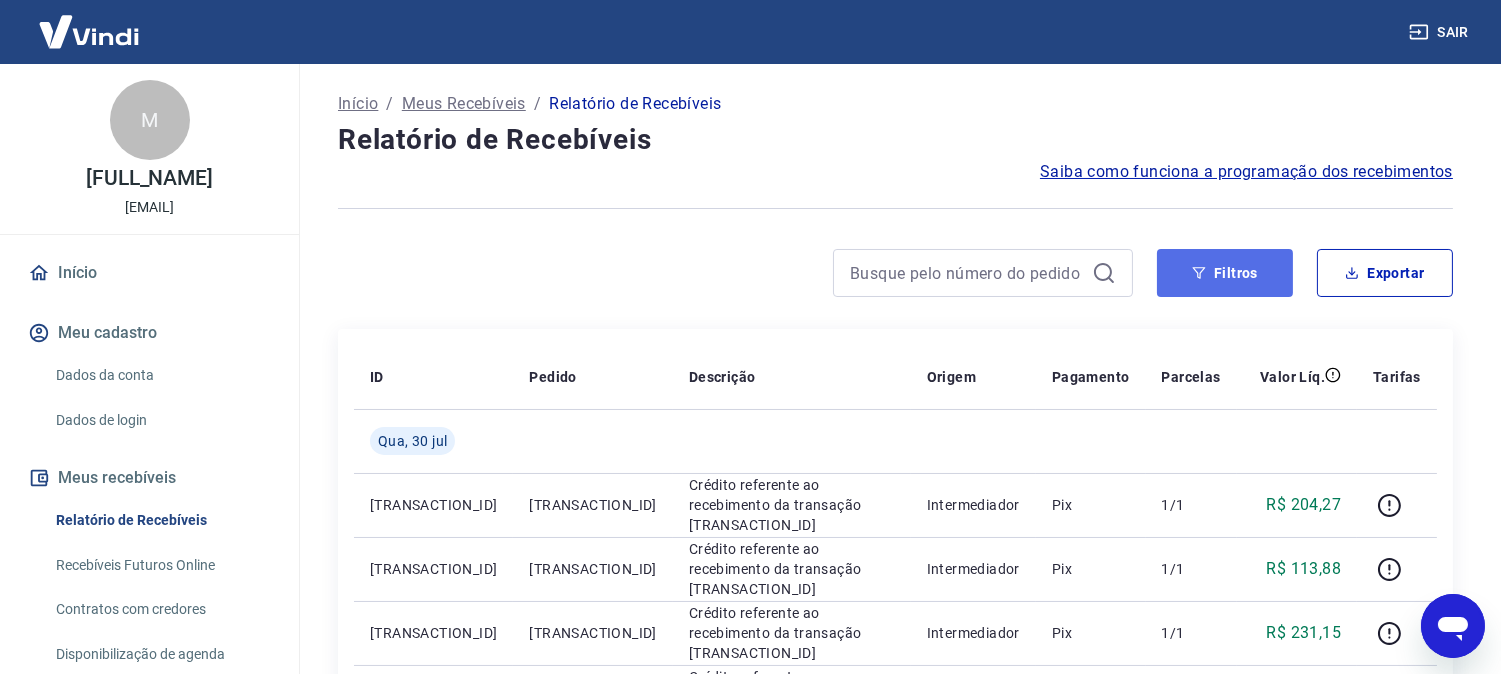 click on "Filtros" at bounding box center [1225, 273] 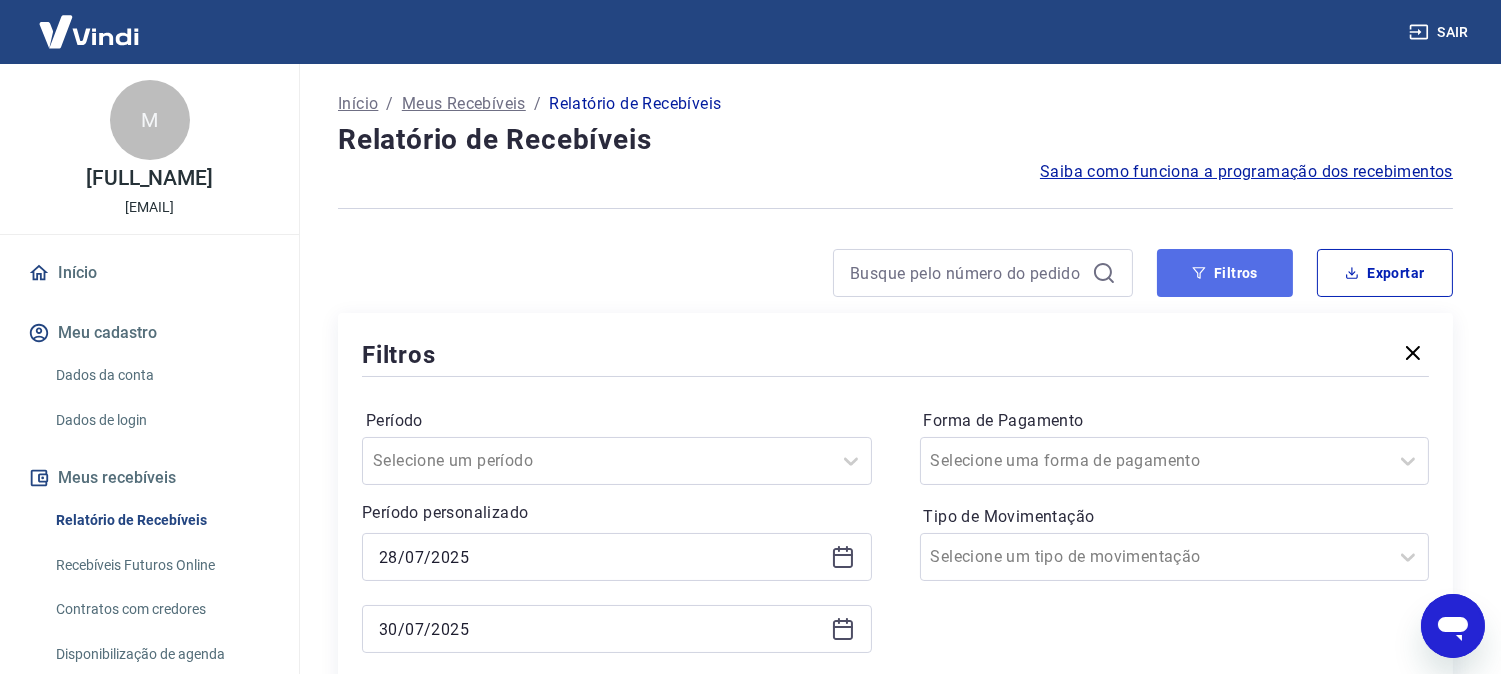 click on "Filtros" at bounding box center (1225, 273) 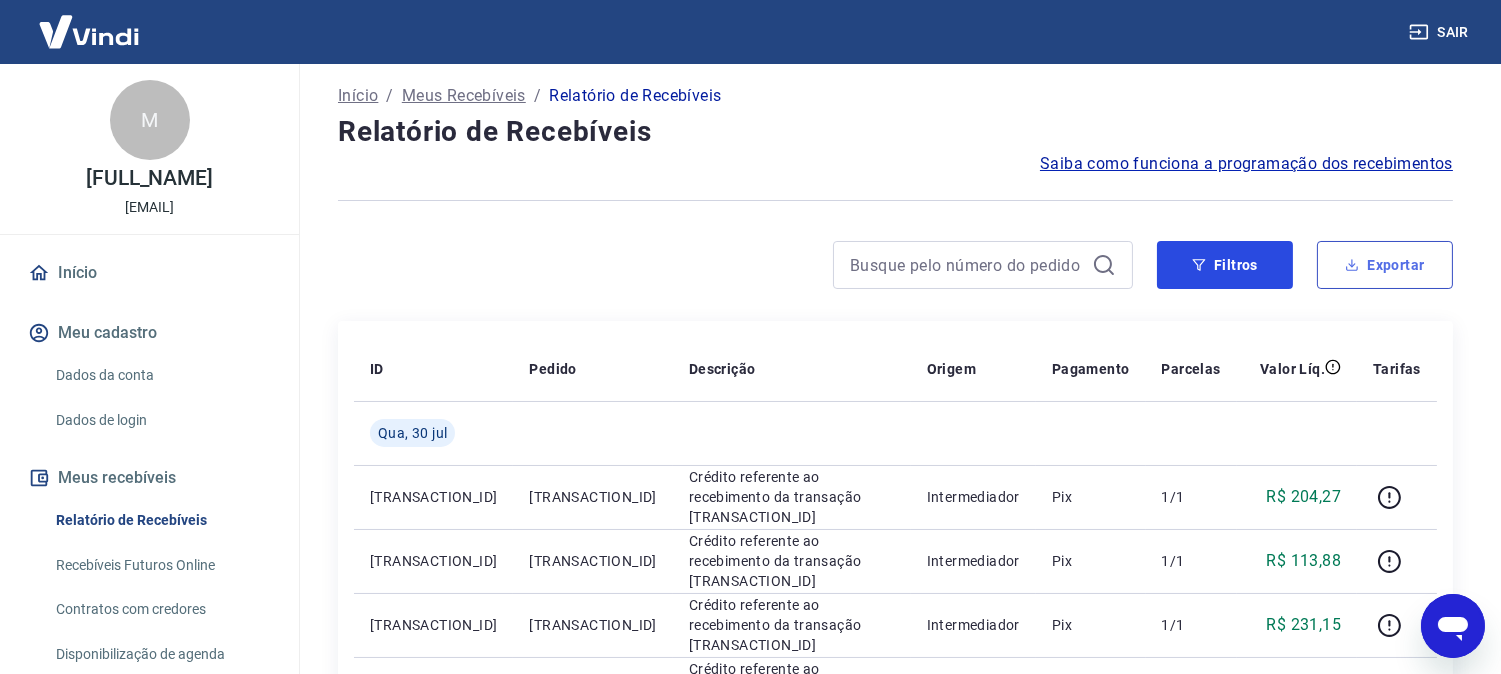scroll, scrollTop: 0, scrollLeft: 0, axis: both 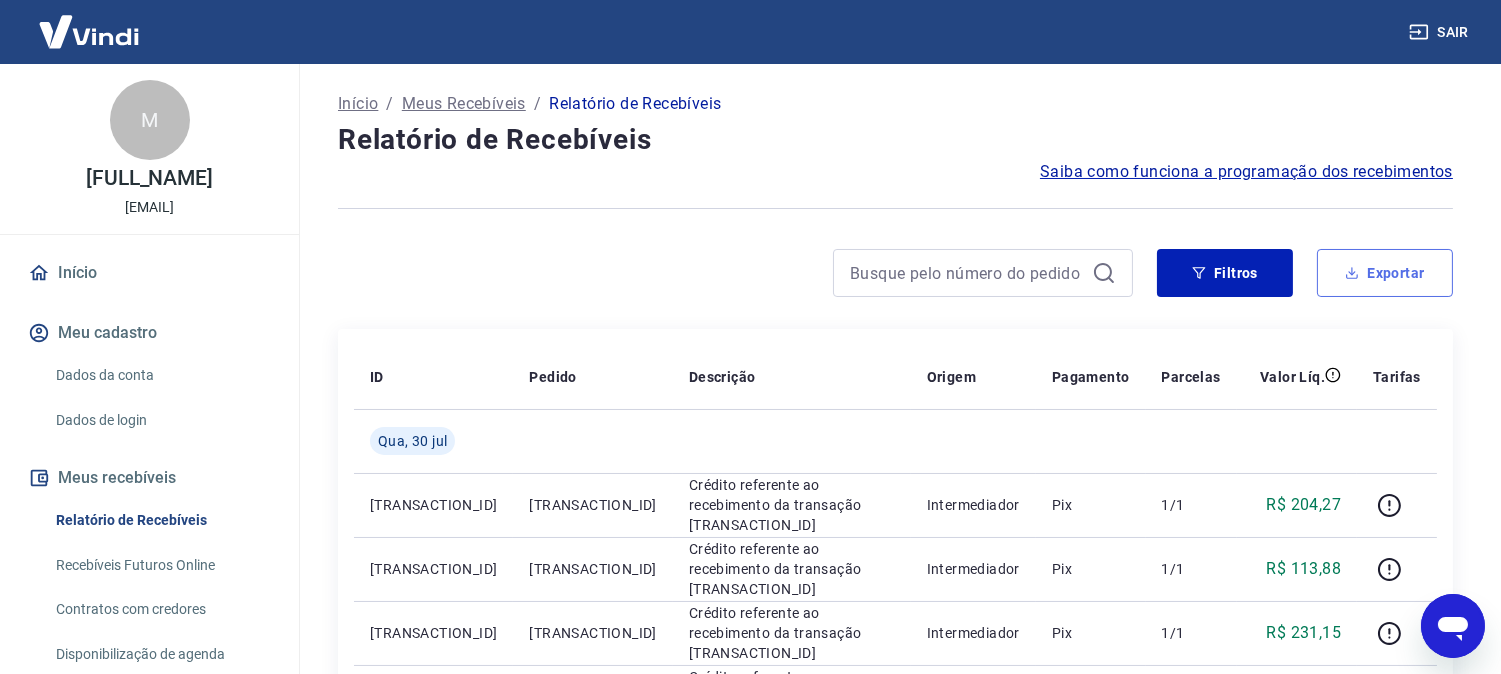 click on "Exportar" at bounding box center (1385, 273) 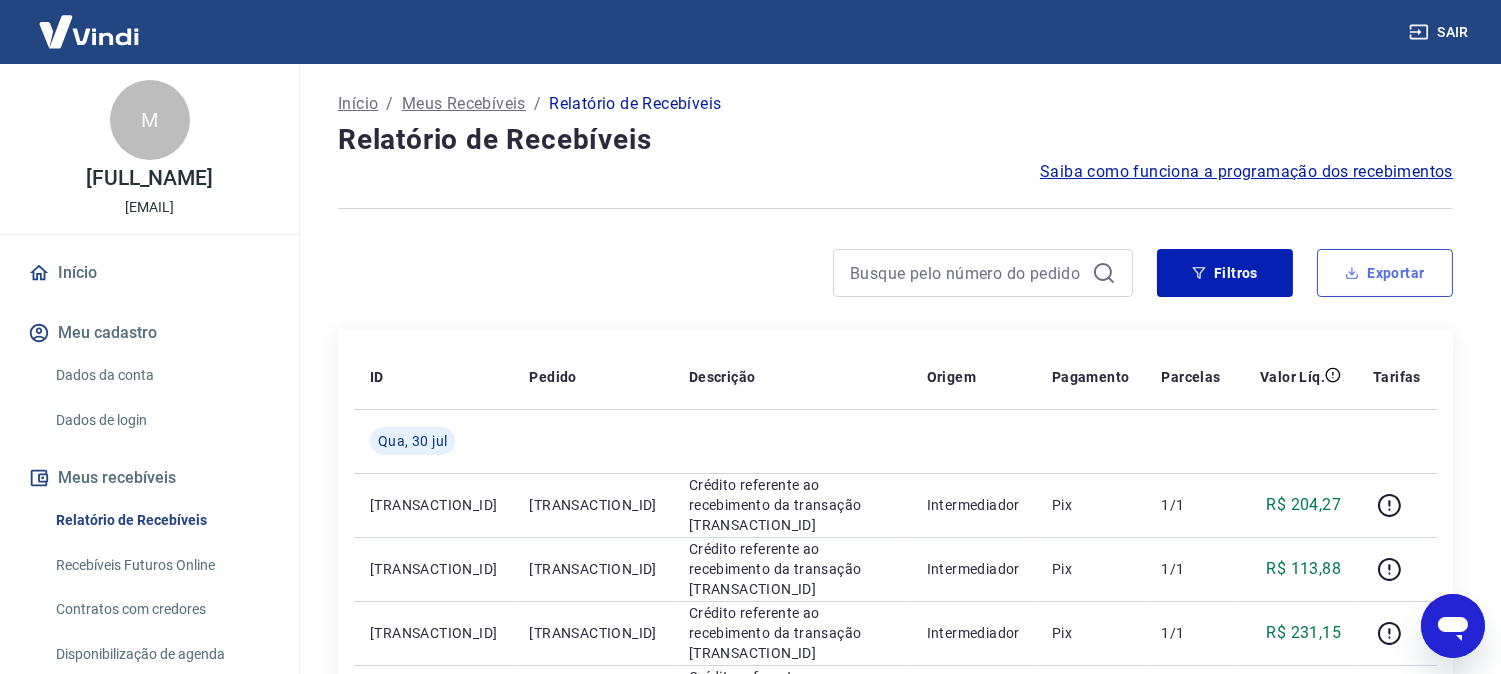 type on "28/07/2025" 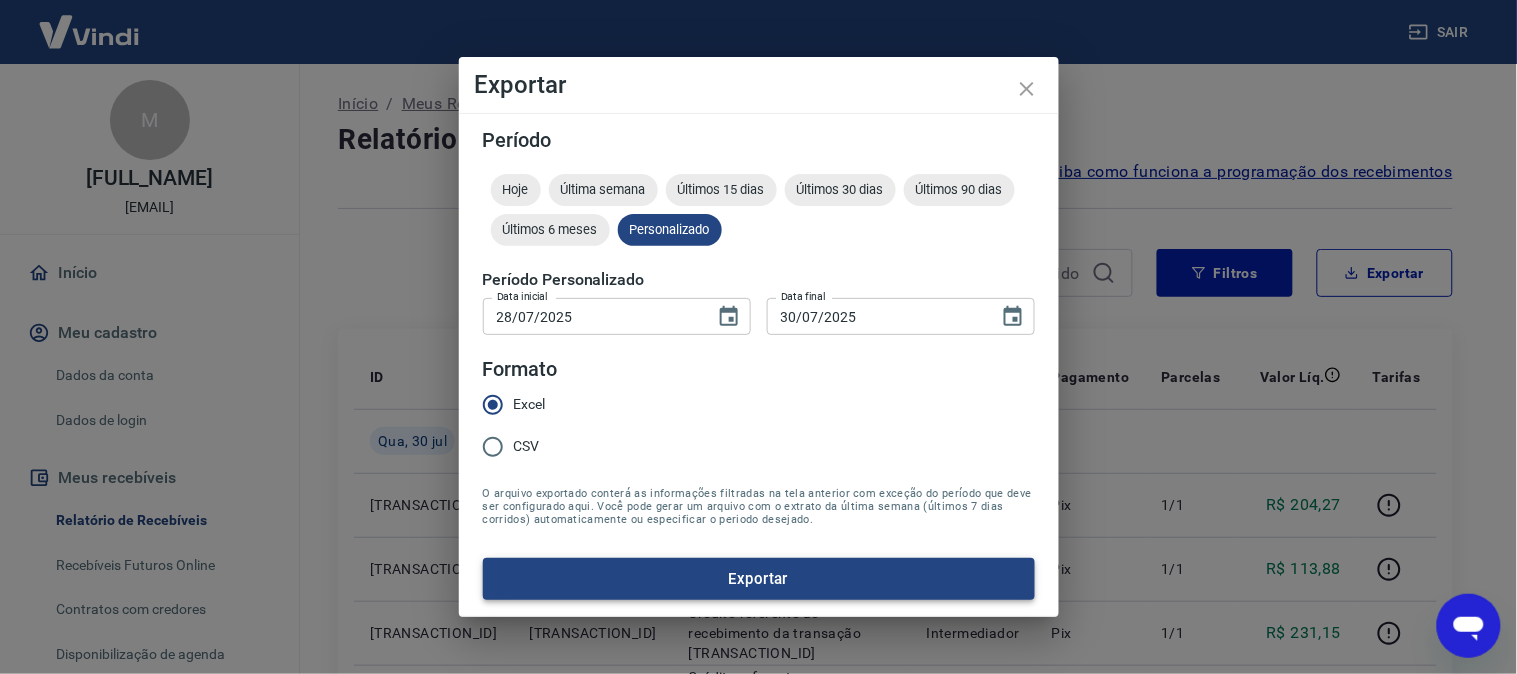 click on "Exportar" at bounding box center [759, 579] 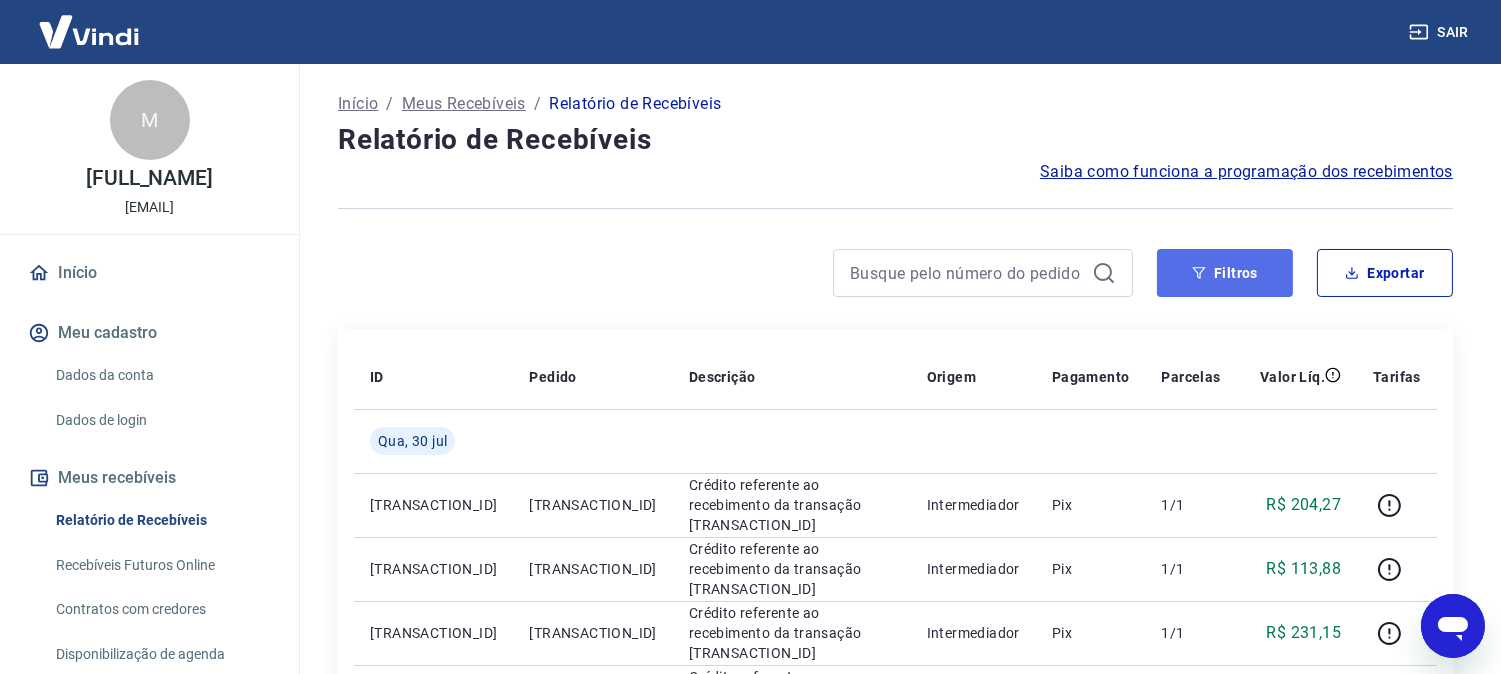 click on "Filtros" at bounding box center (1225, 273) 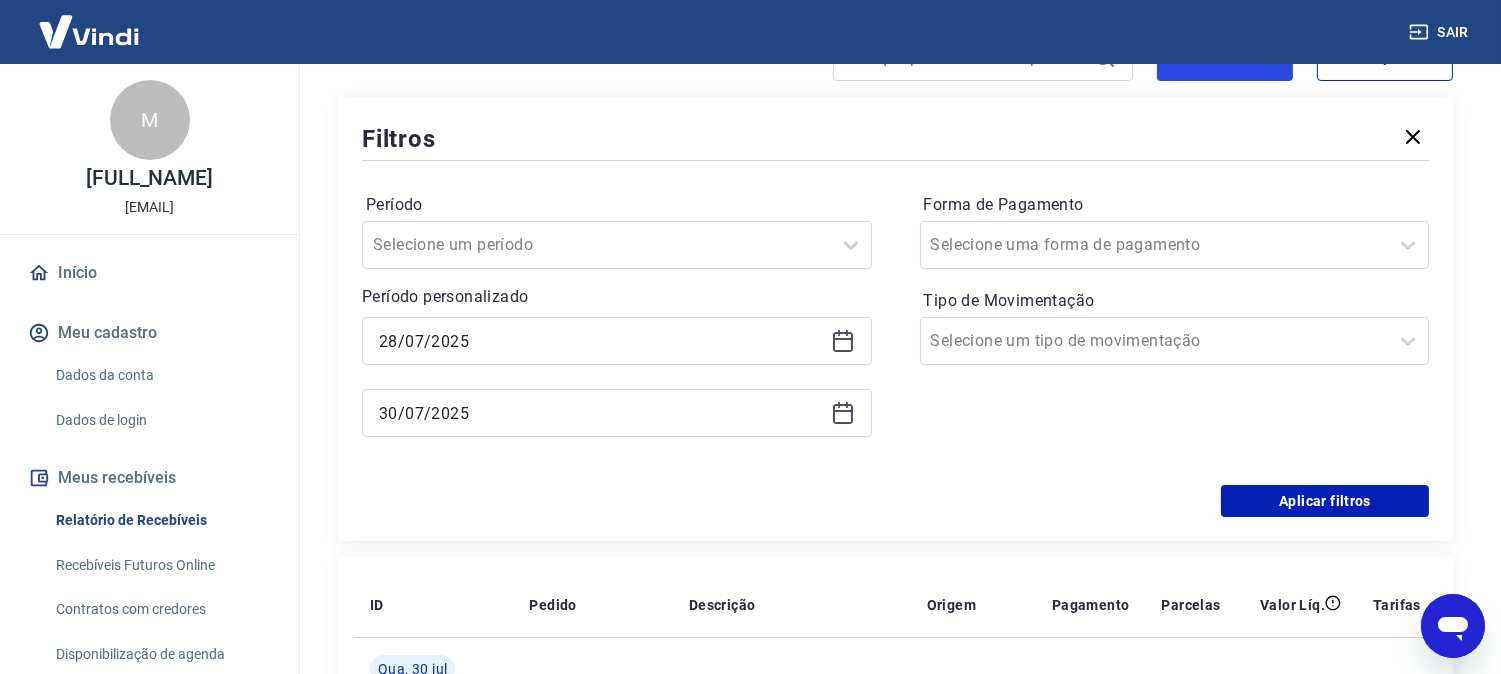scroll, scrollTop: 222, scrollLeft: 0, axis: vertical 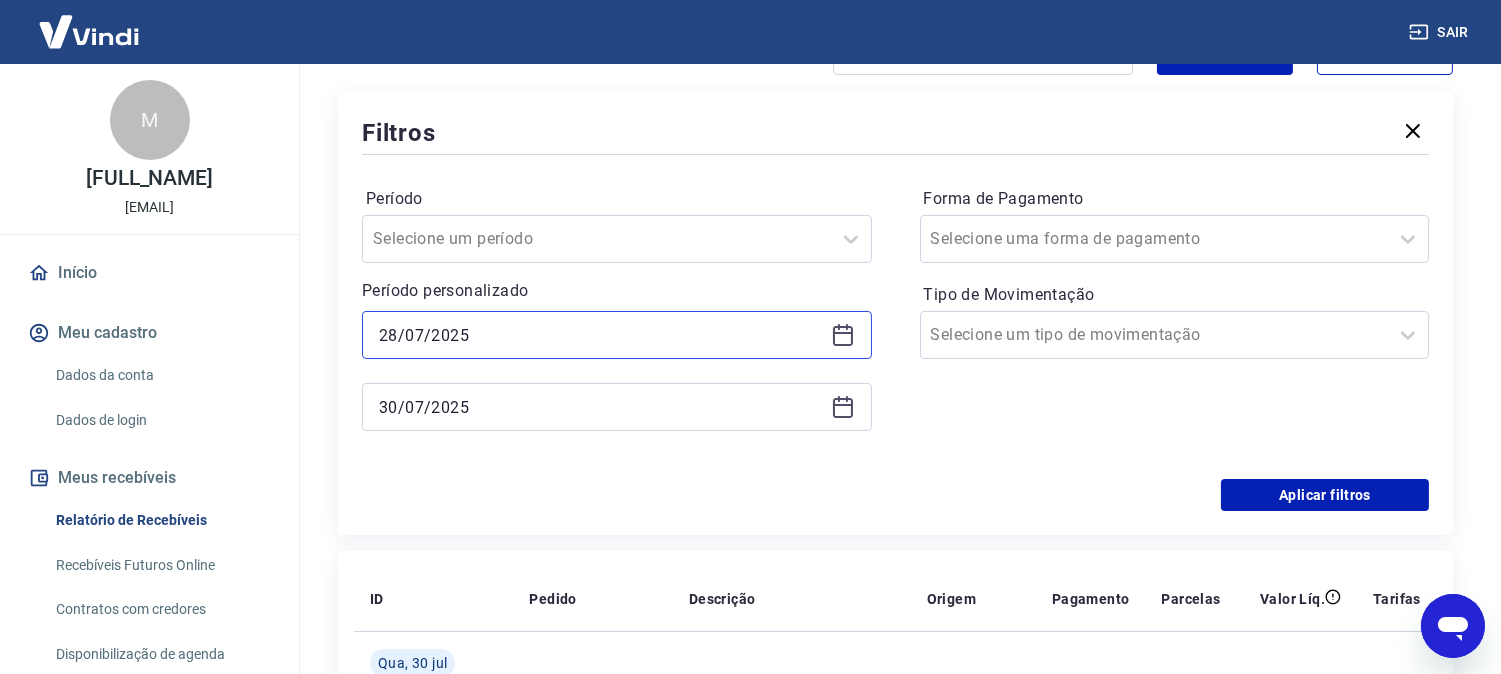 click on "28/07/2025" at bounding box center (601, 335) 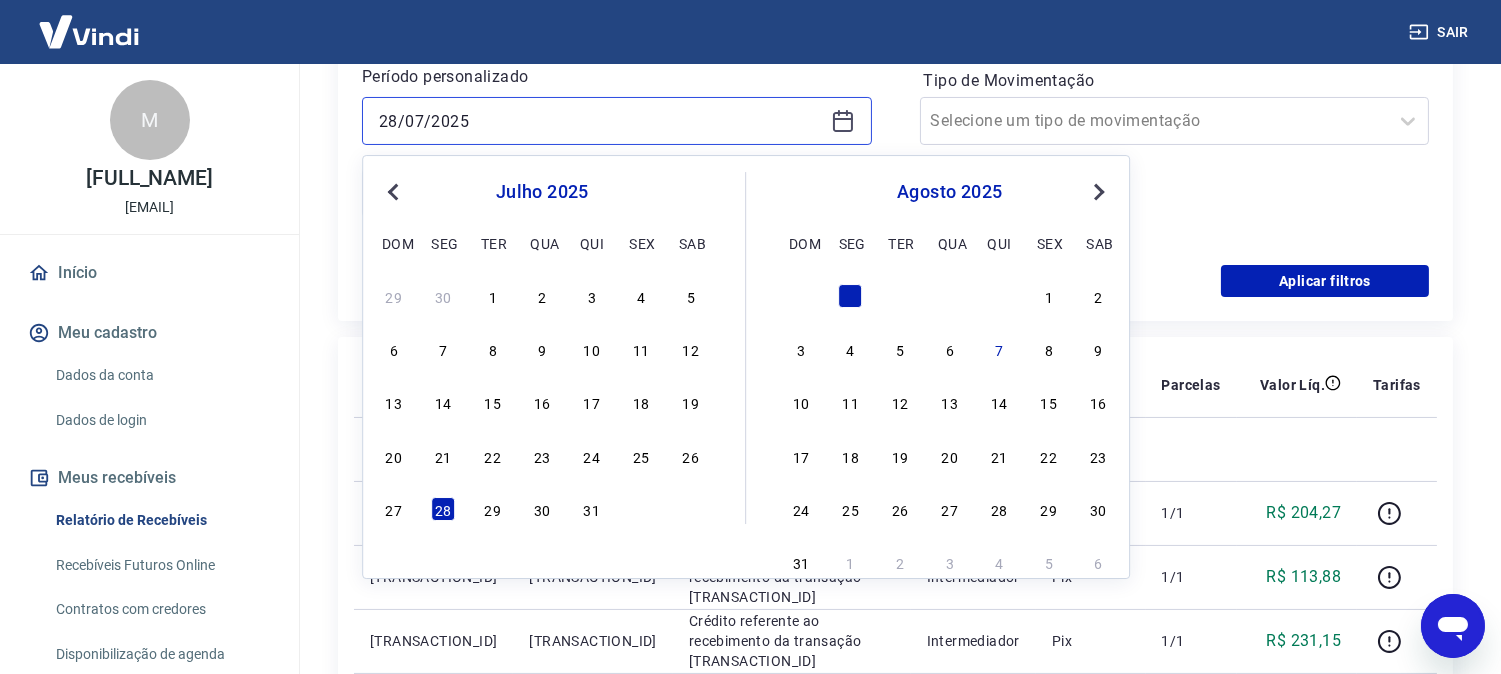 scroll, scrollTop: 444, scrollLeft: 0, axis: vertical 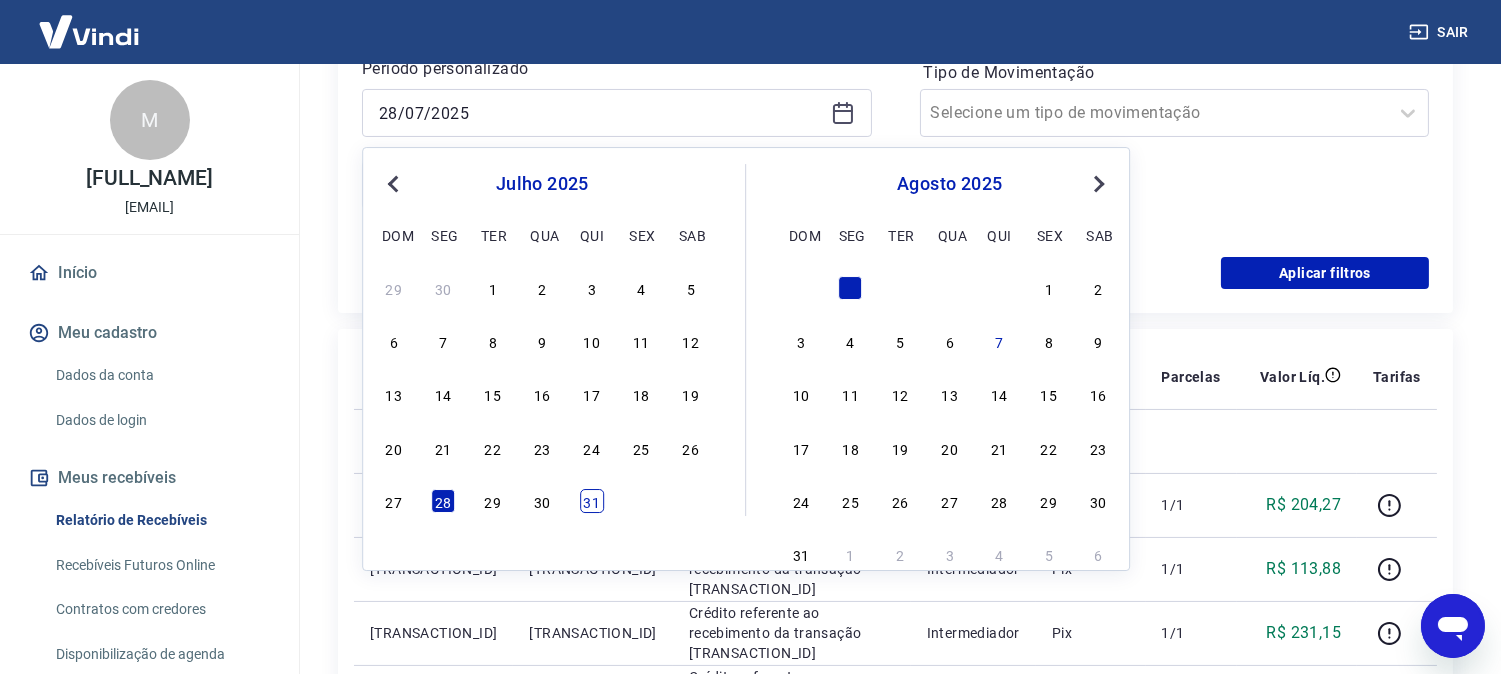click on "31" at bounding box center (592, 501) 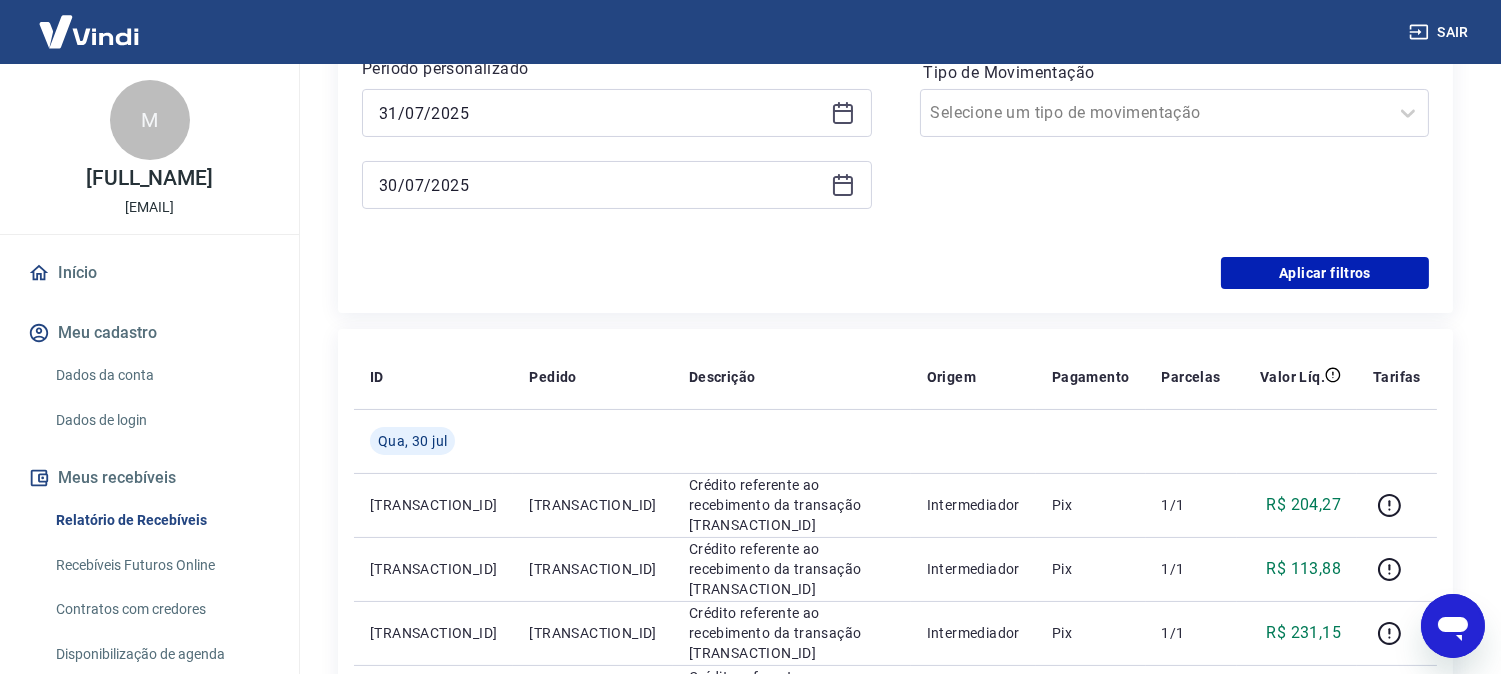 click on "30/07/2025" at bounding box center [617, 185] 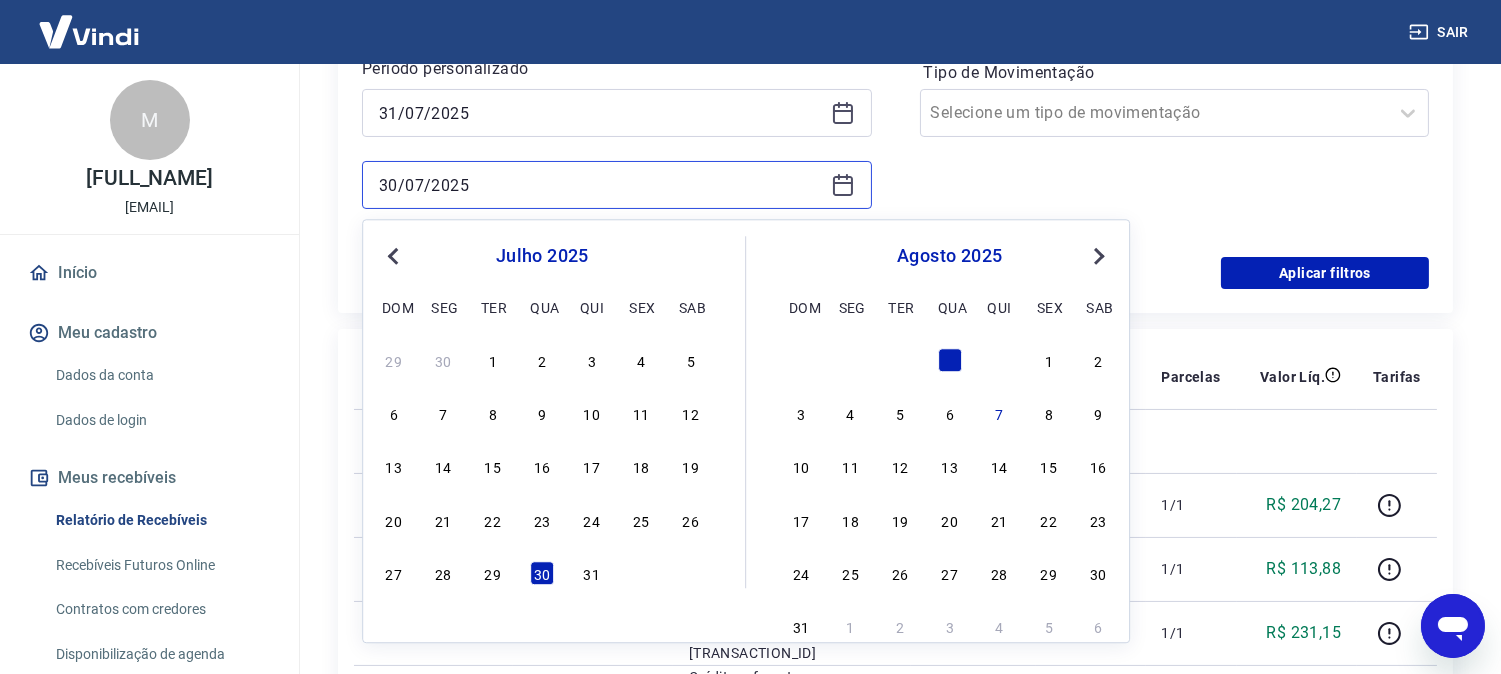 click on "30/07/2025" at bounding box center (601, 185) 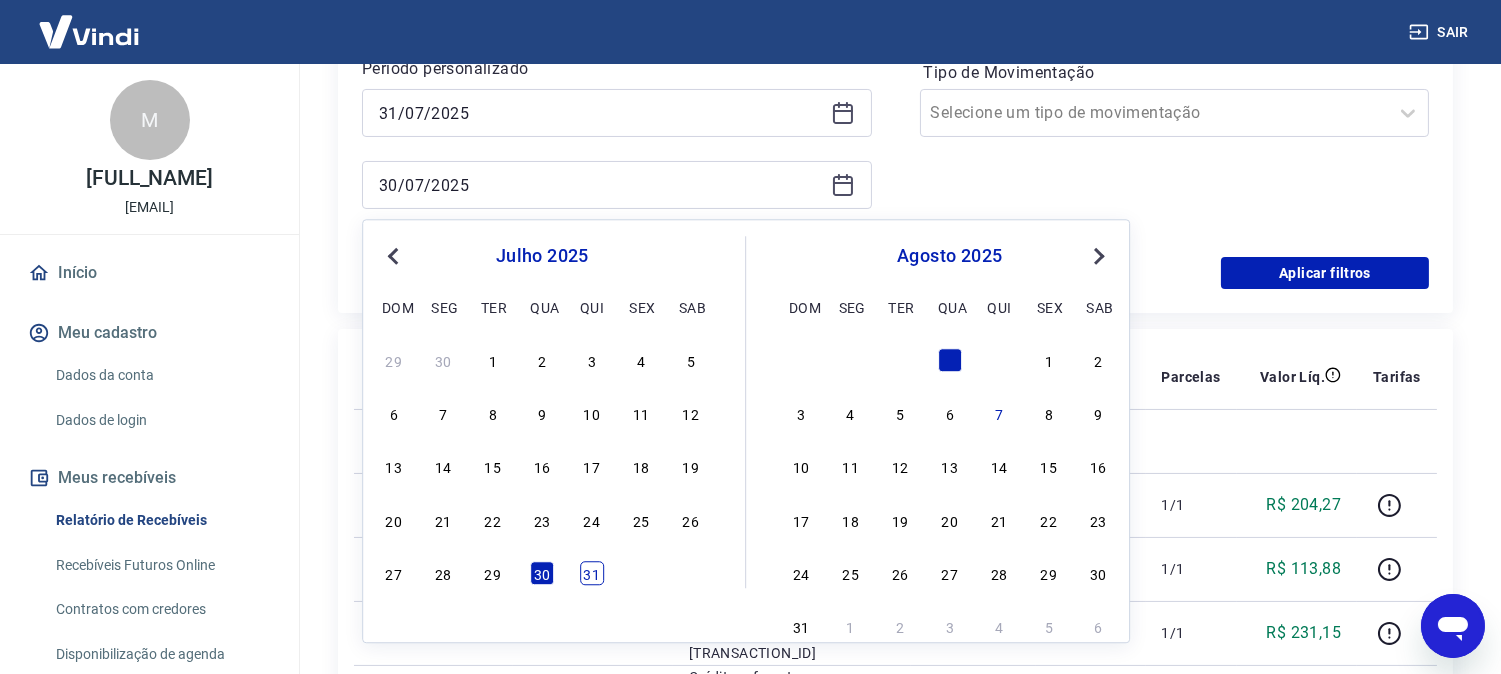 click on "31" at bounding box center (592, 573) 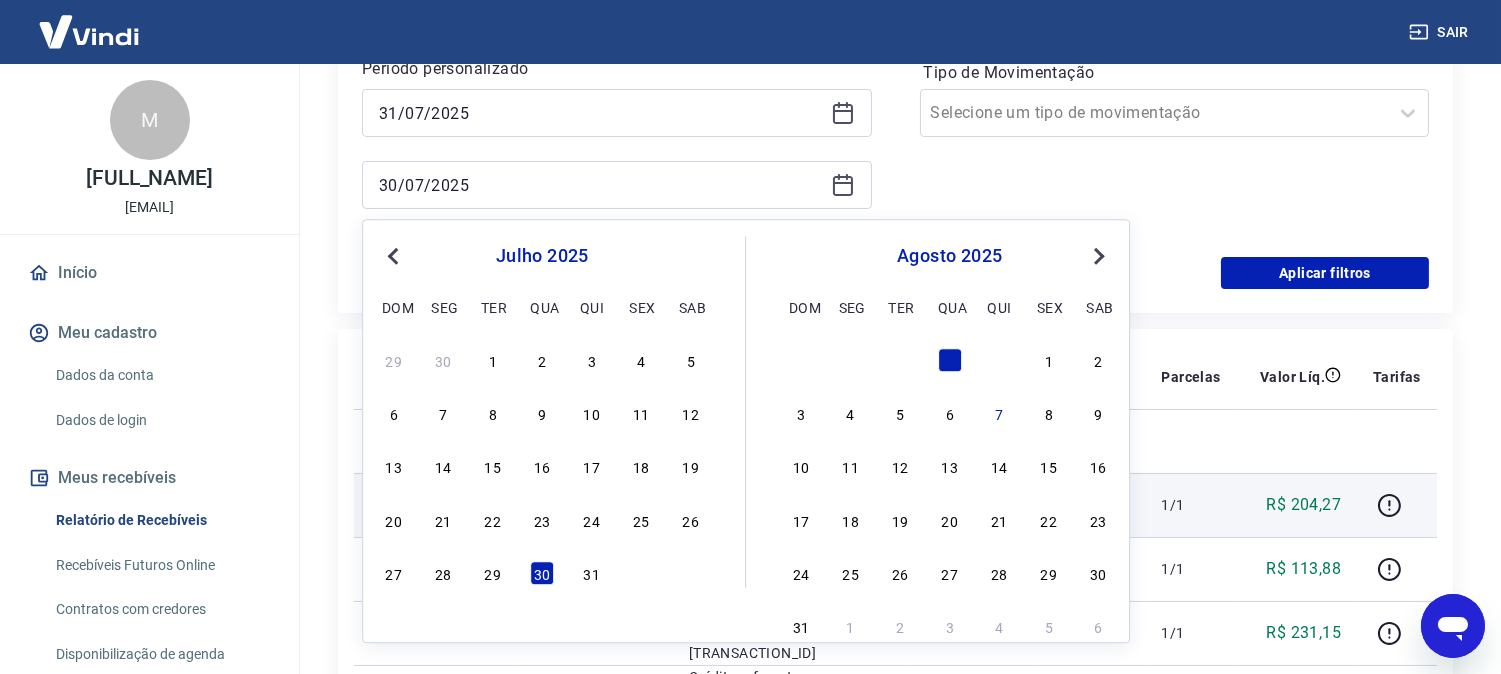type on "31/07/2025" 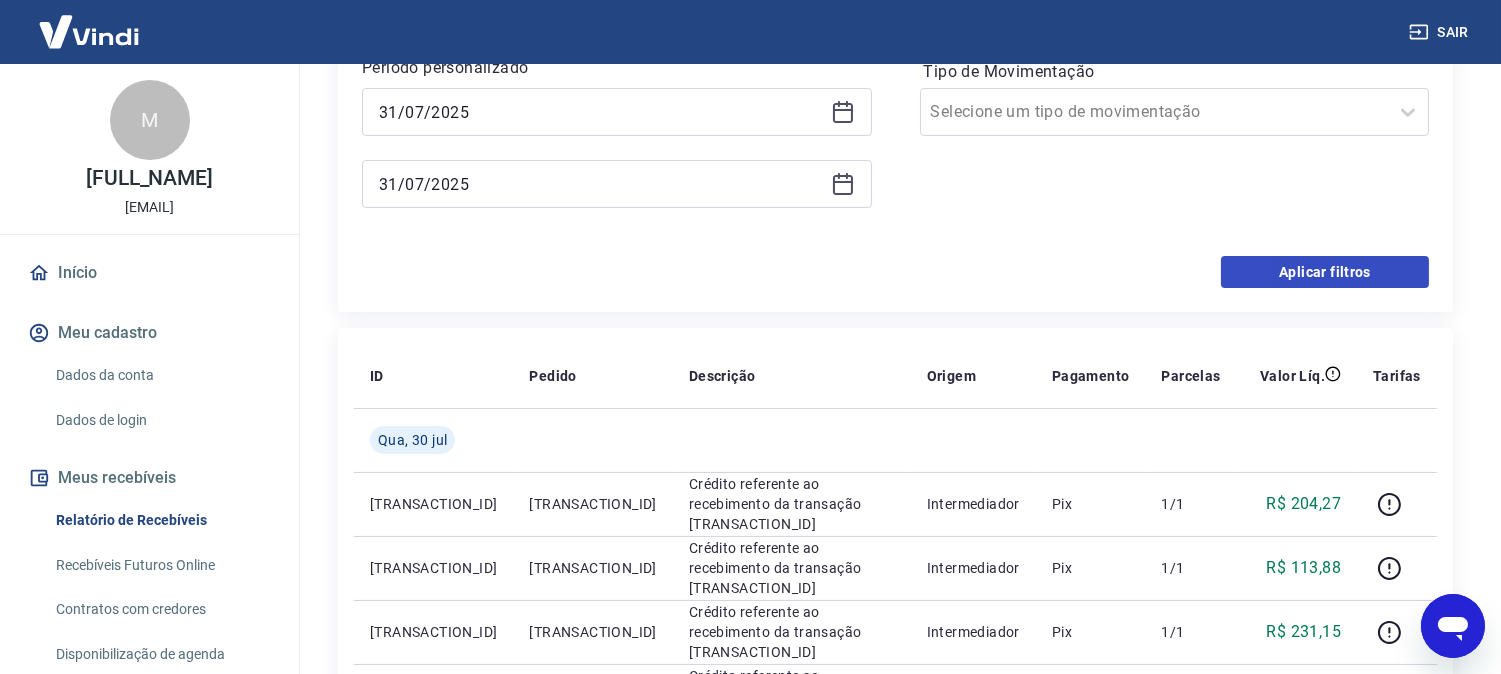 scroll, scrollTop: 444, scrollLeft: 0, axis: vertical 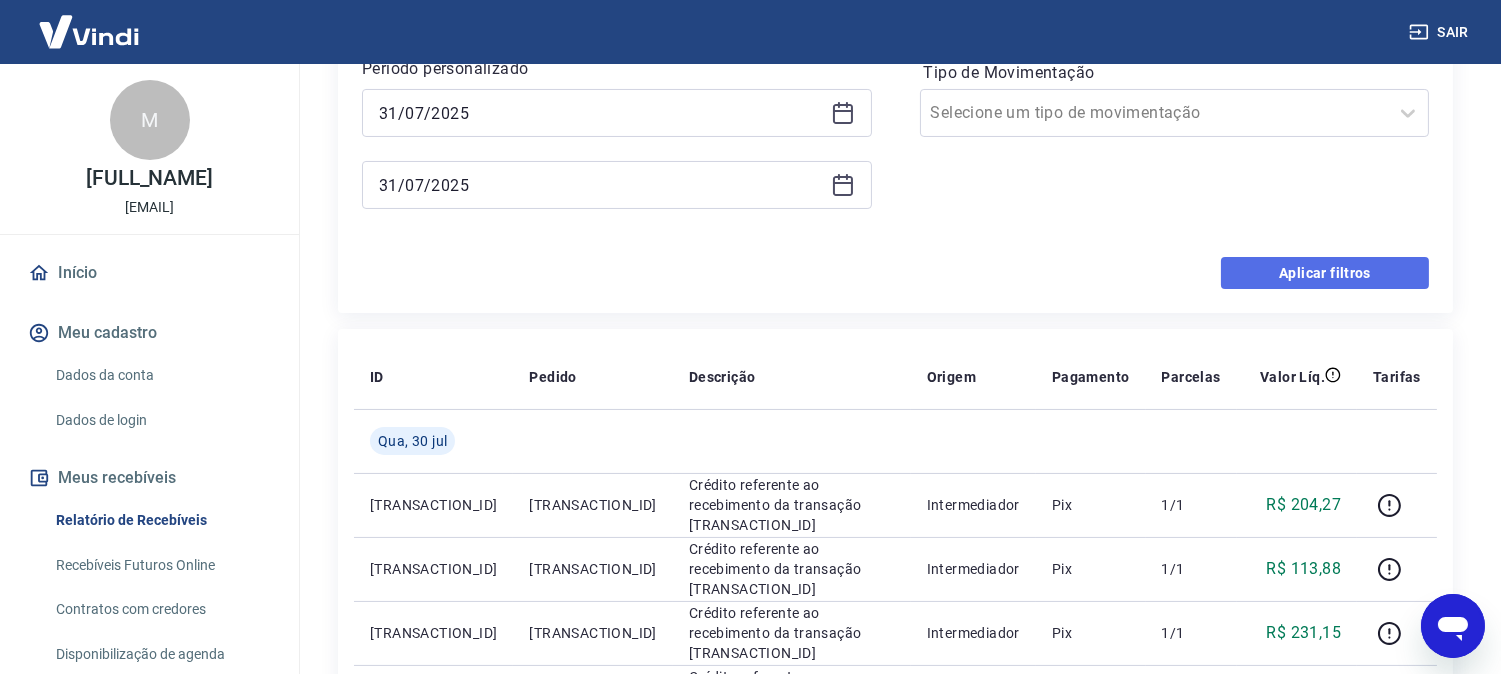 click on "Aplicar filtros" at bounding box center (1325, 273) 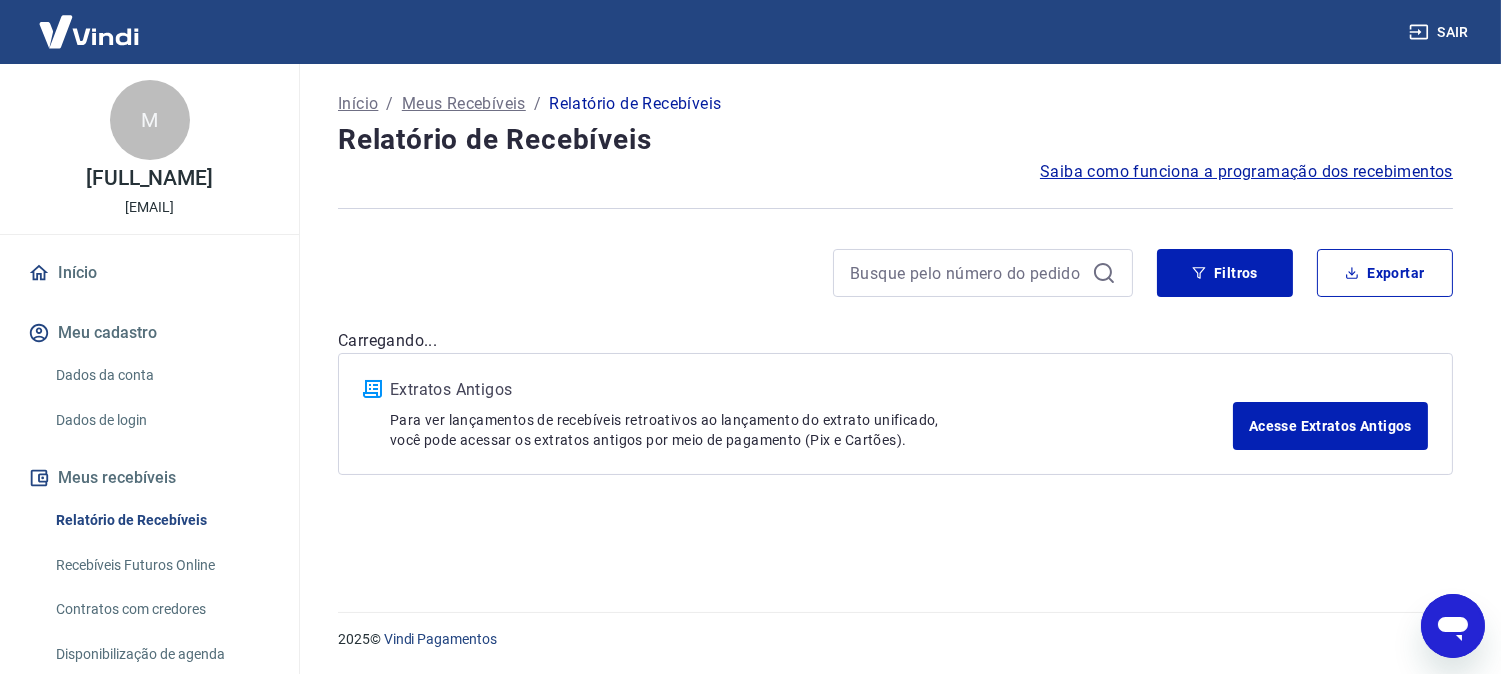 scroll, scrollTop: 0, scrollLeft: 0, axis: both 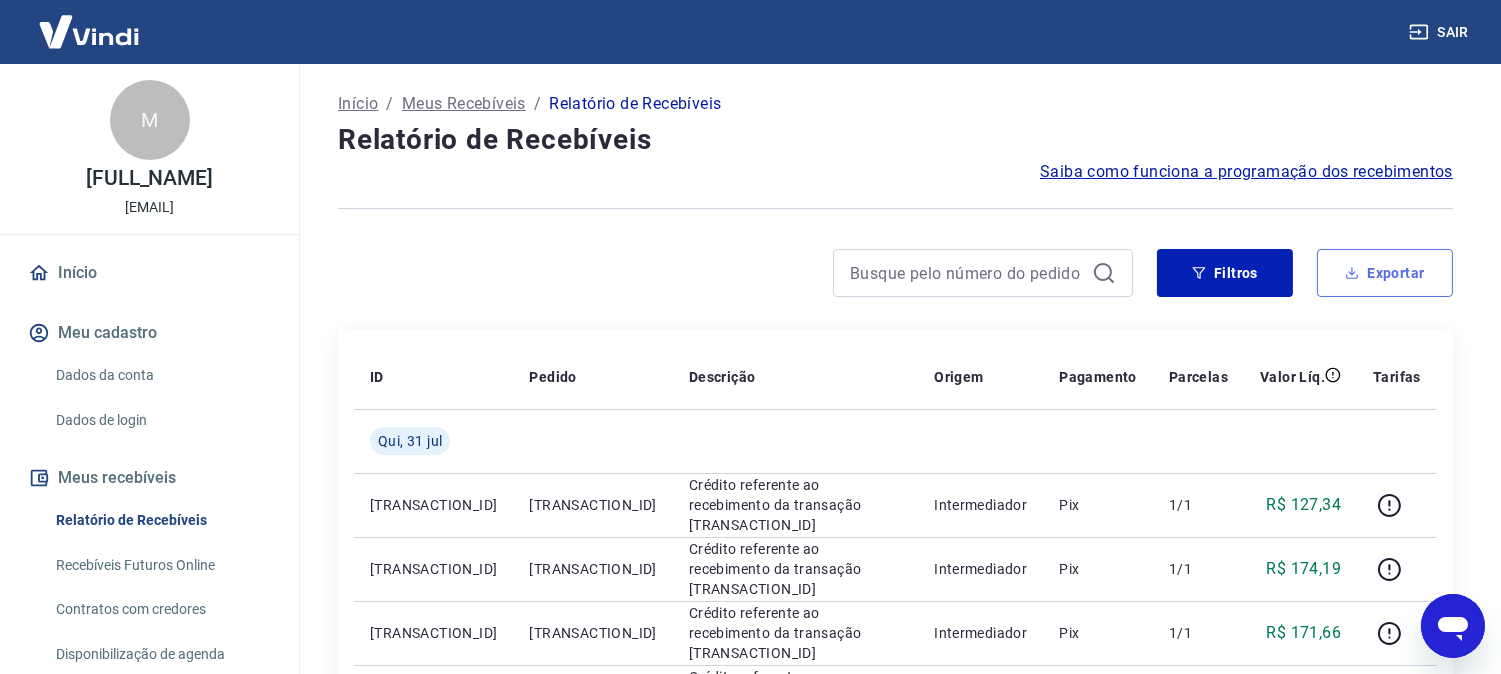 click on "Exportar" at bounding box center (1385, 273) 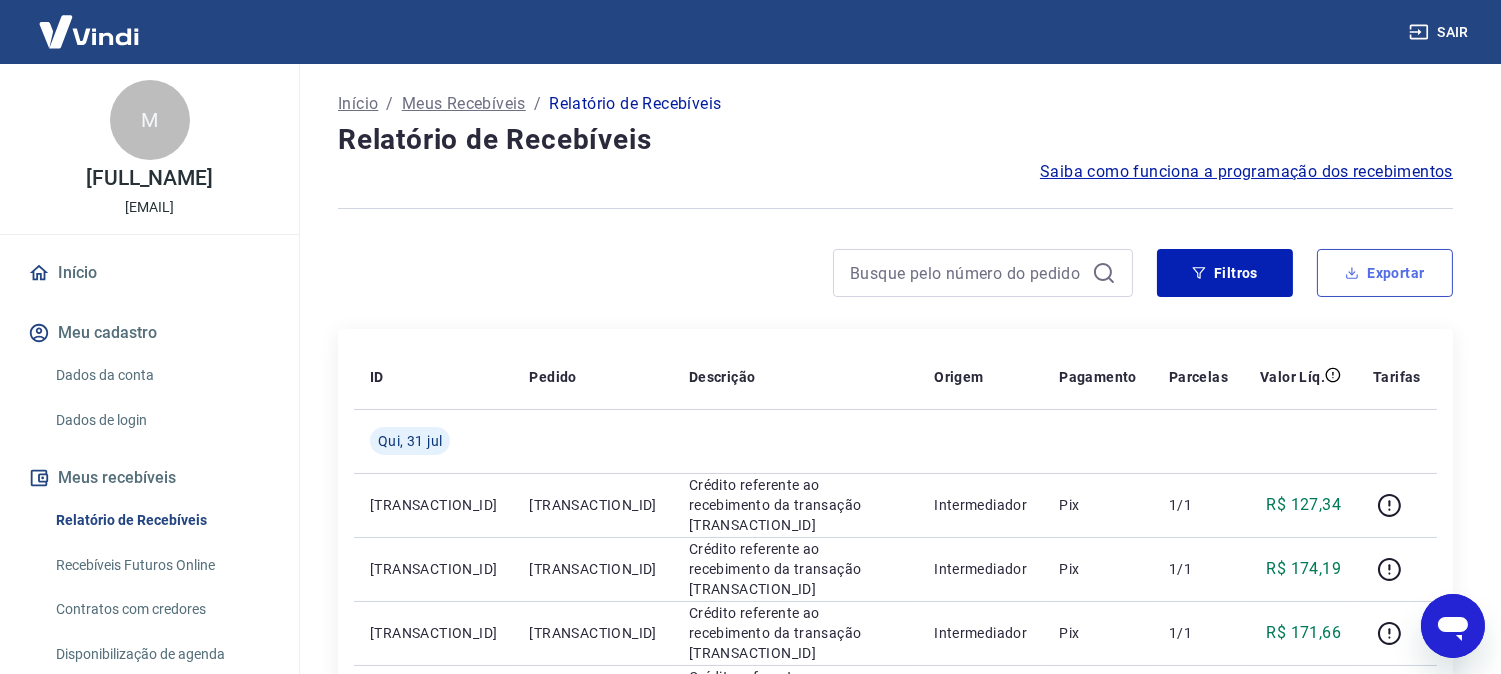 type on "31/07/2025" 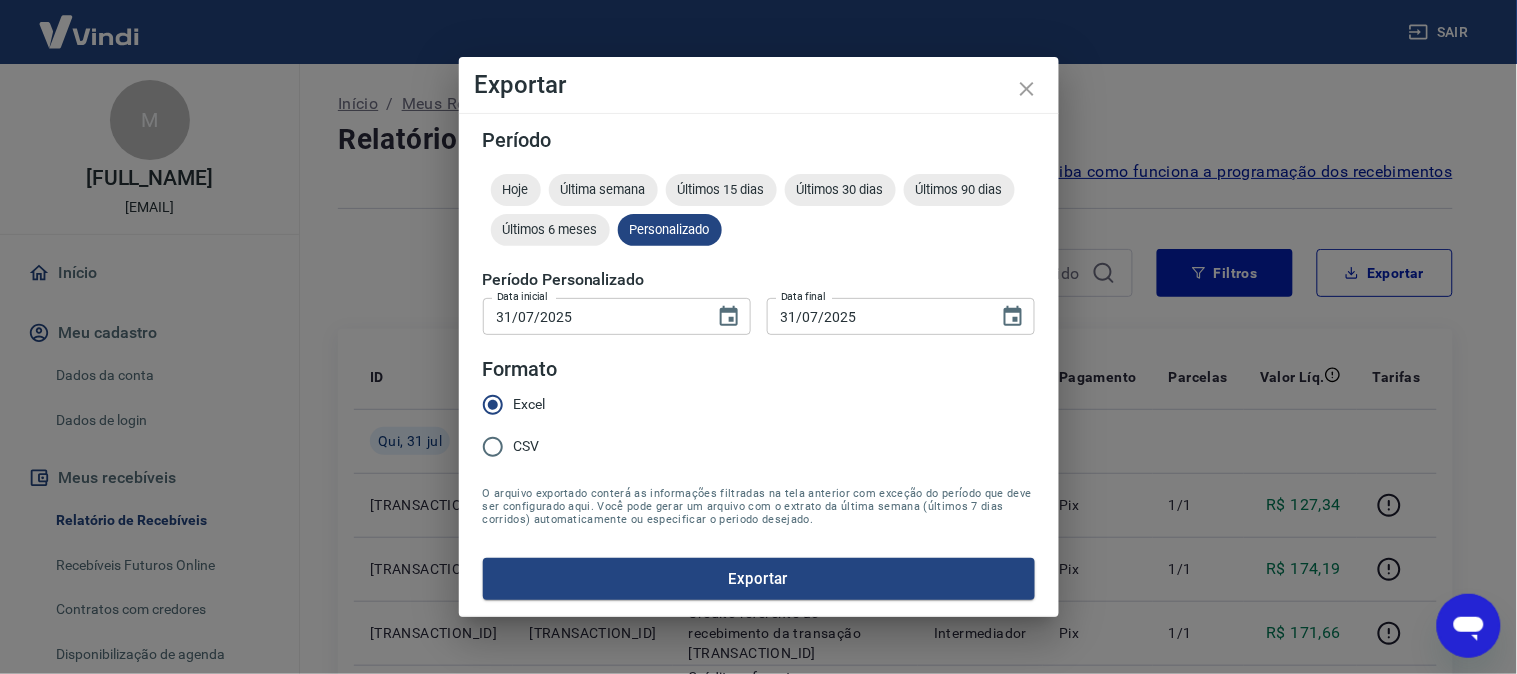 click on "Exportar" at bounding box center (759, 579) 